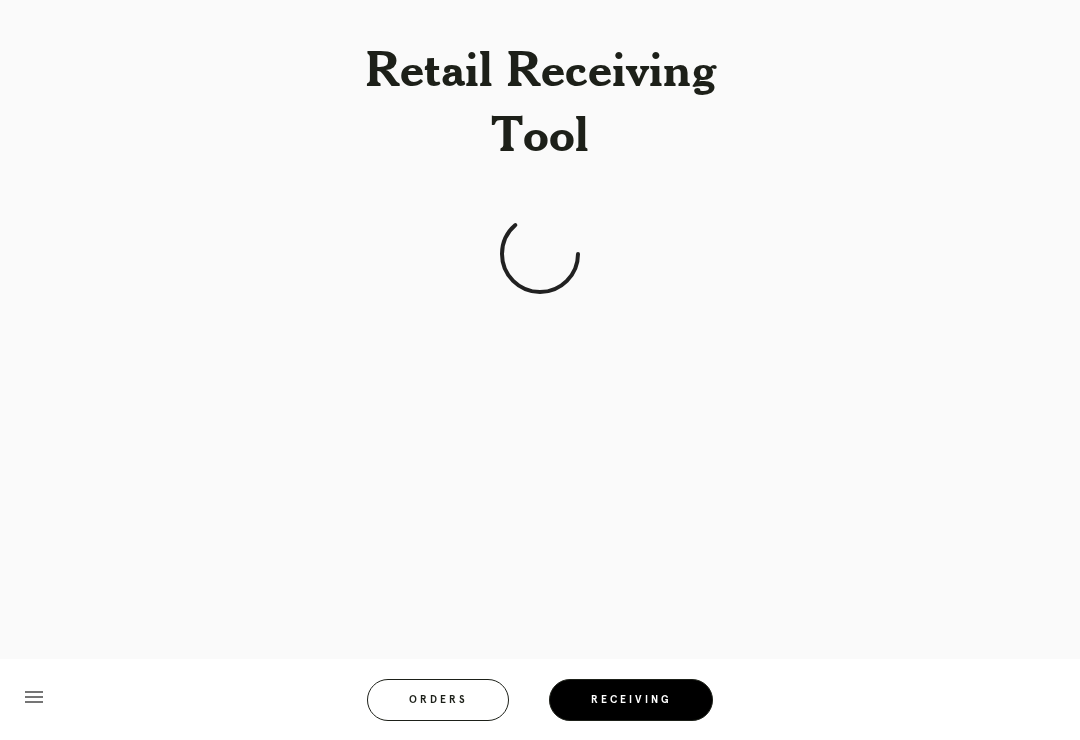 scroll, scrollTop: 0, scrollLeft: 0, axis: both 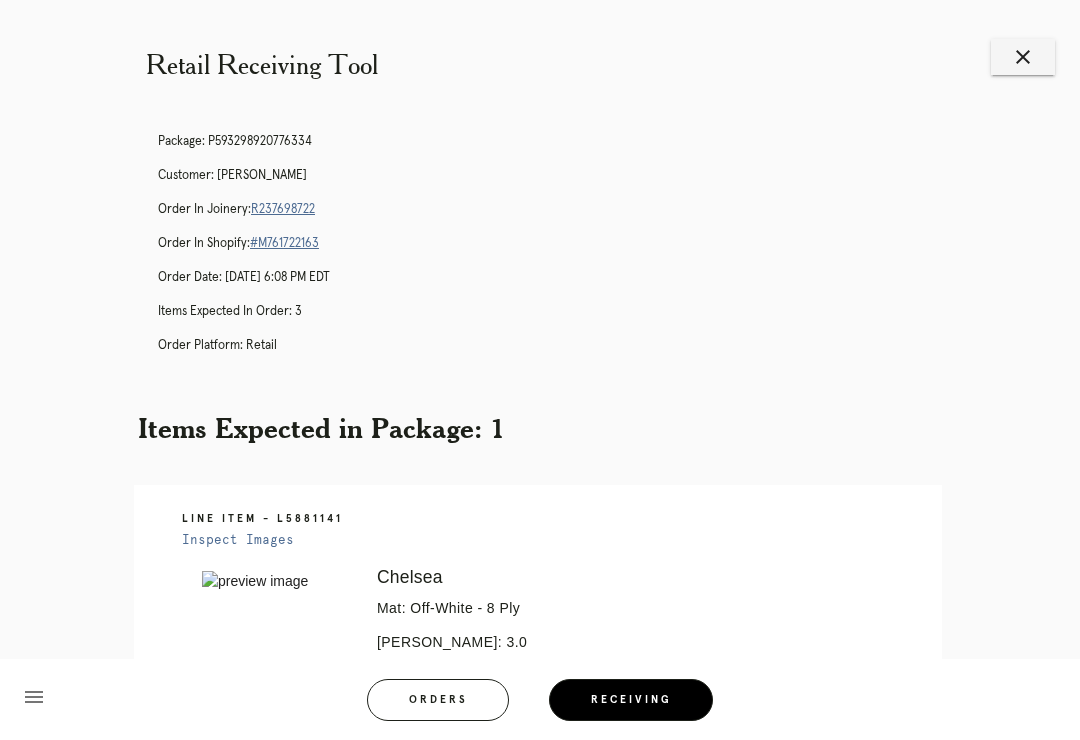 click on "Orders" at bounding box center (438, 700) 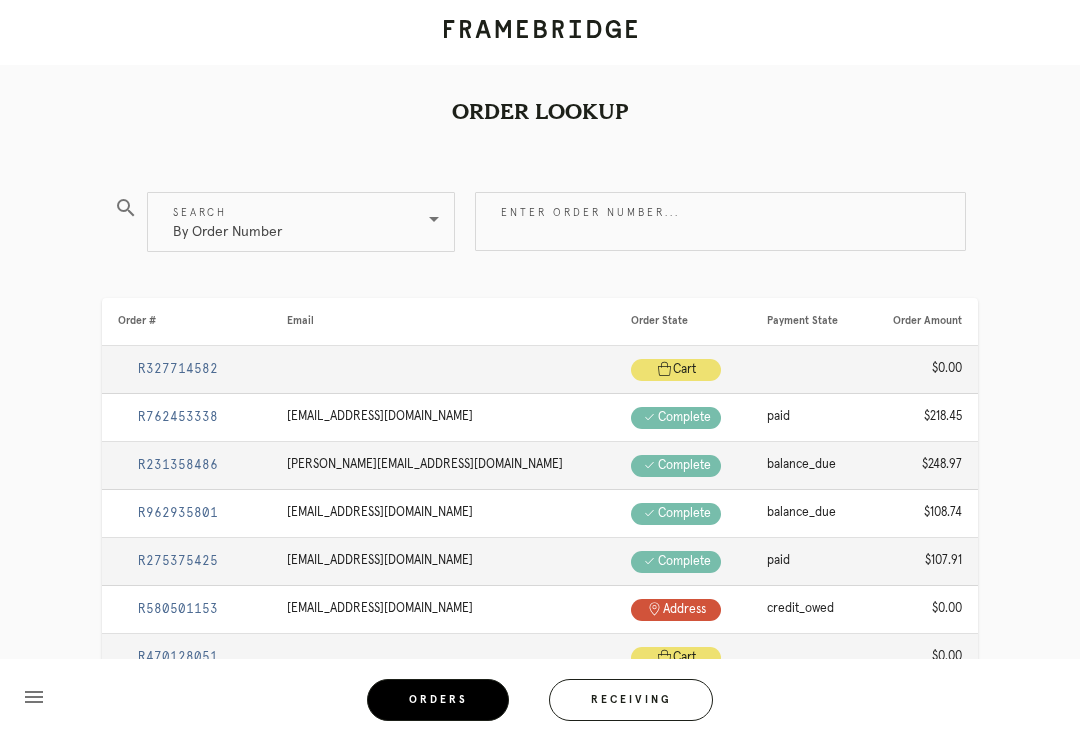 click on "Enter order number..." at bounding box center [720, 221] 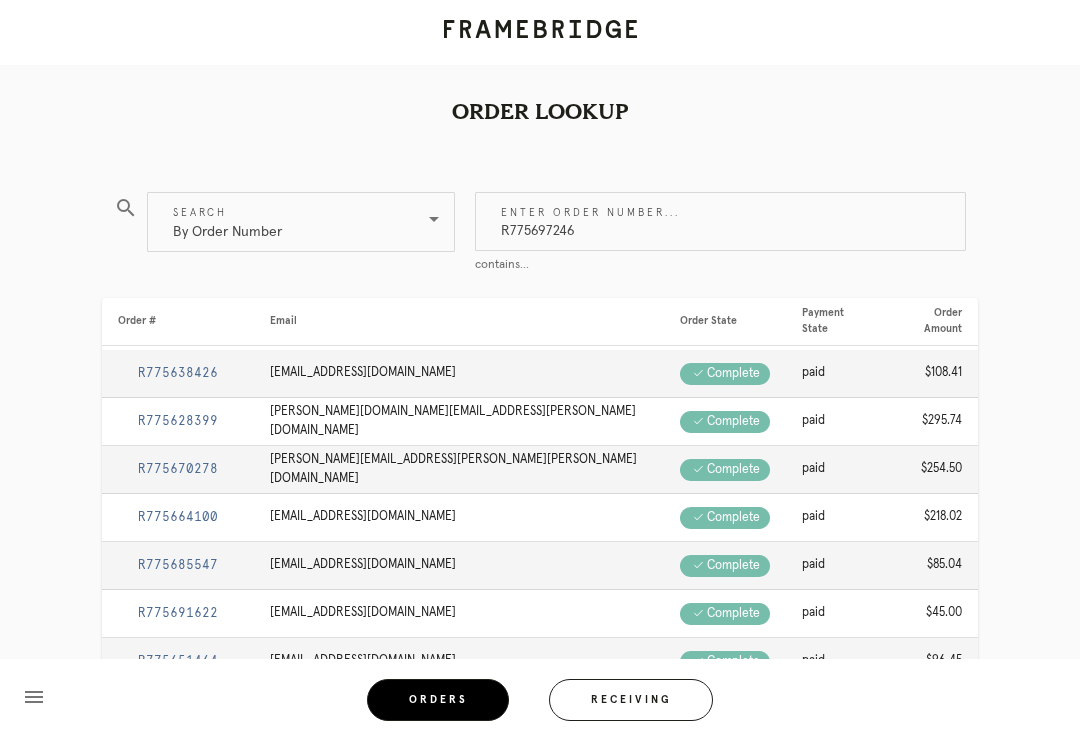type on "R775697246" 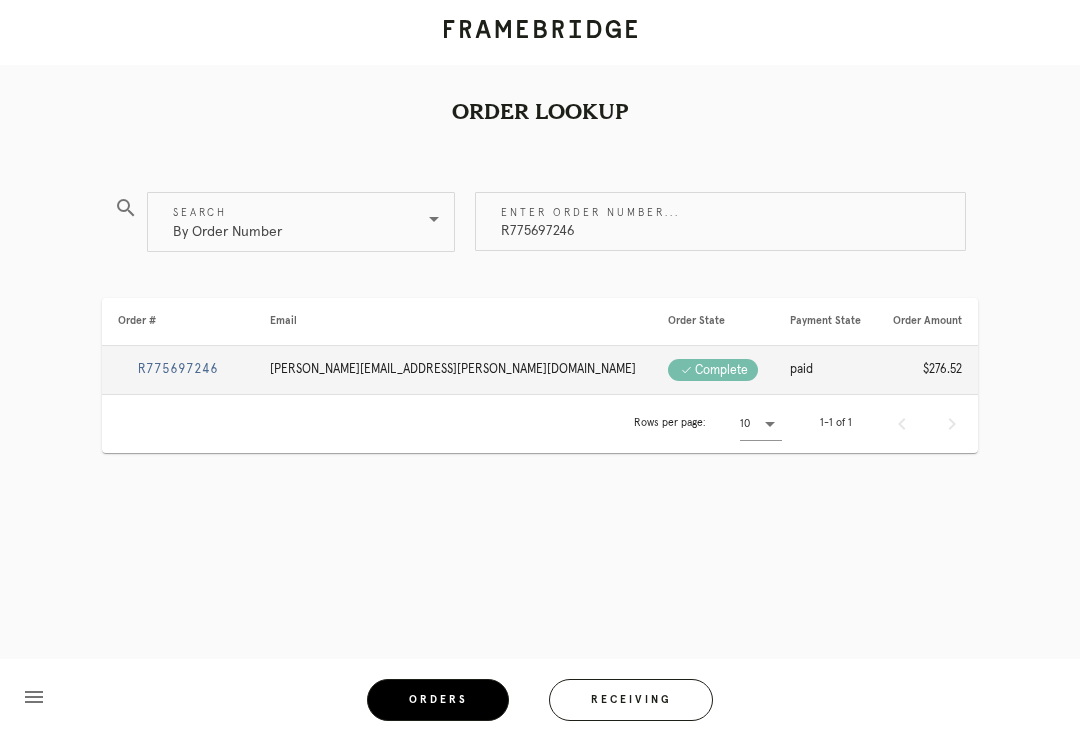 click on "R775697246" at bounding box center [178, 369] 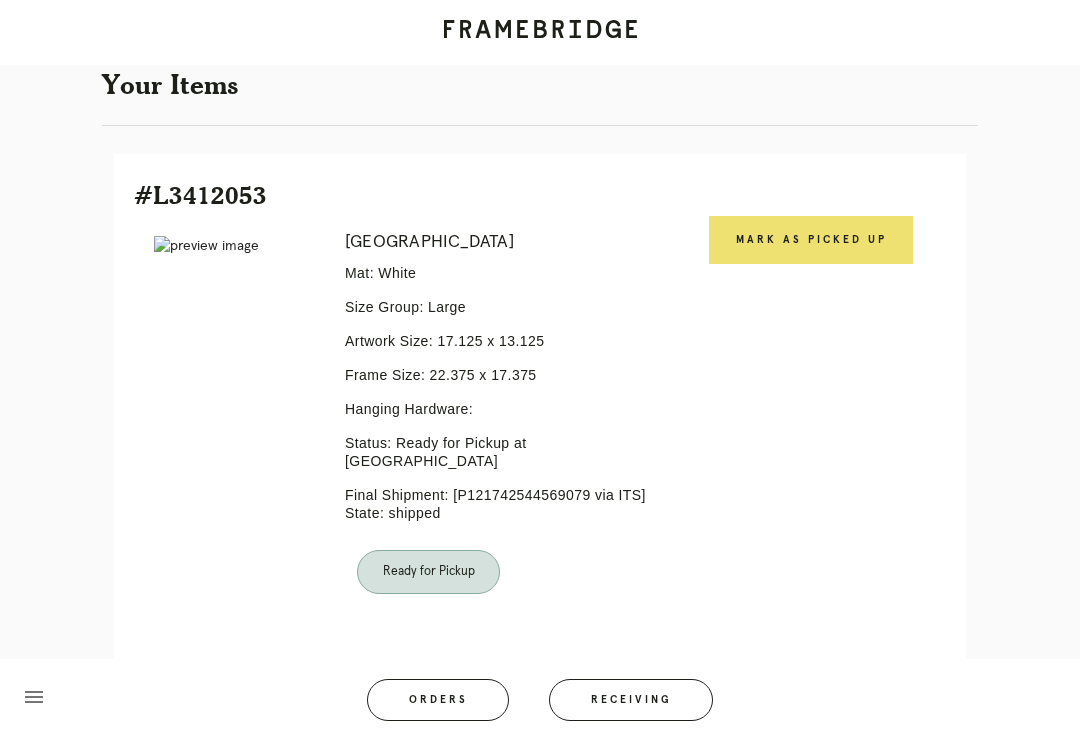 scroll, scrollTop: 446, scrollLeft: 0, axis: vertical 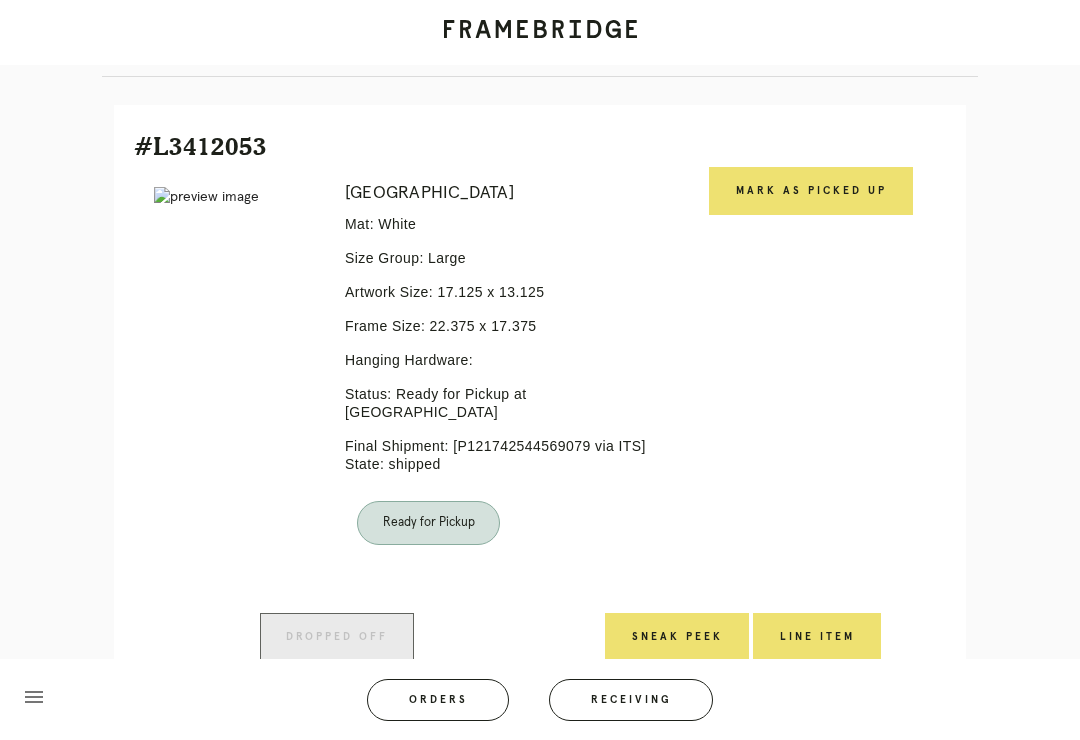 click on "Mark as Picked Up" at bounding box center [811, 191] 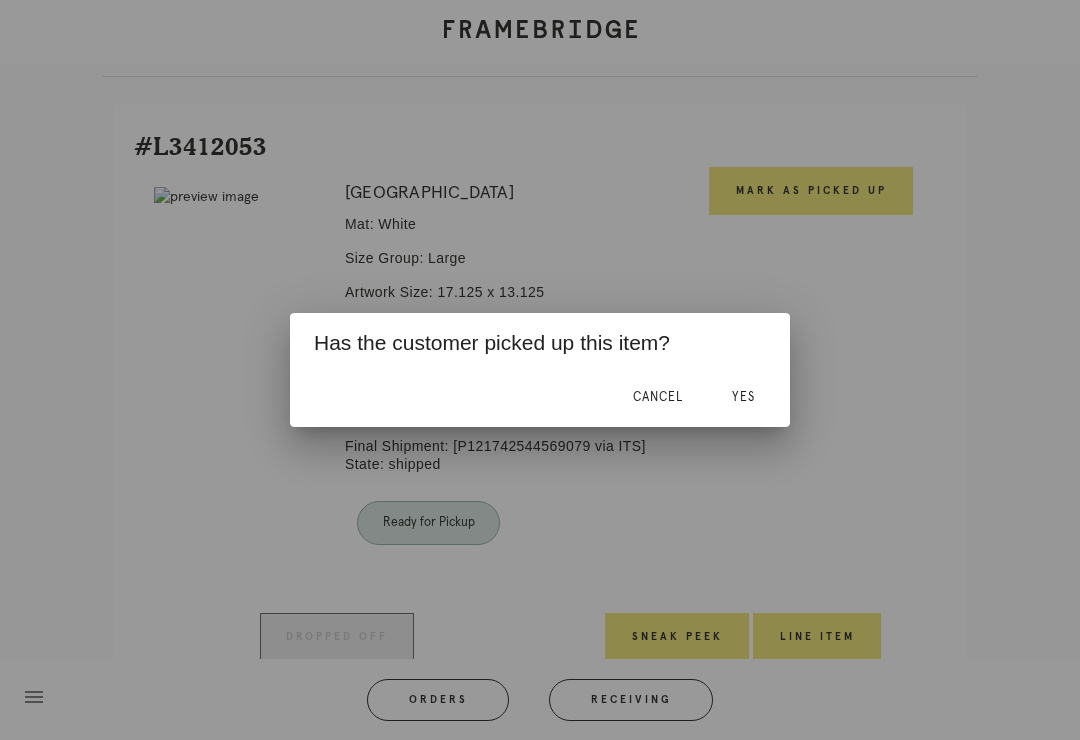 click on "Yes" at bounding box center (743, 397) 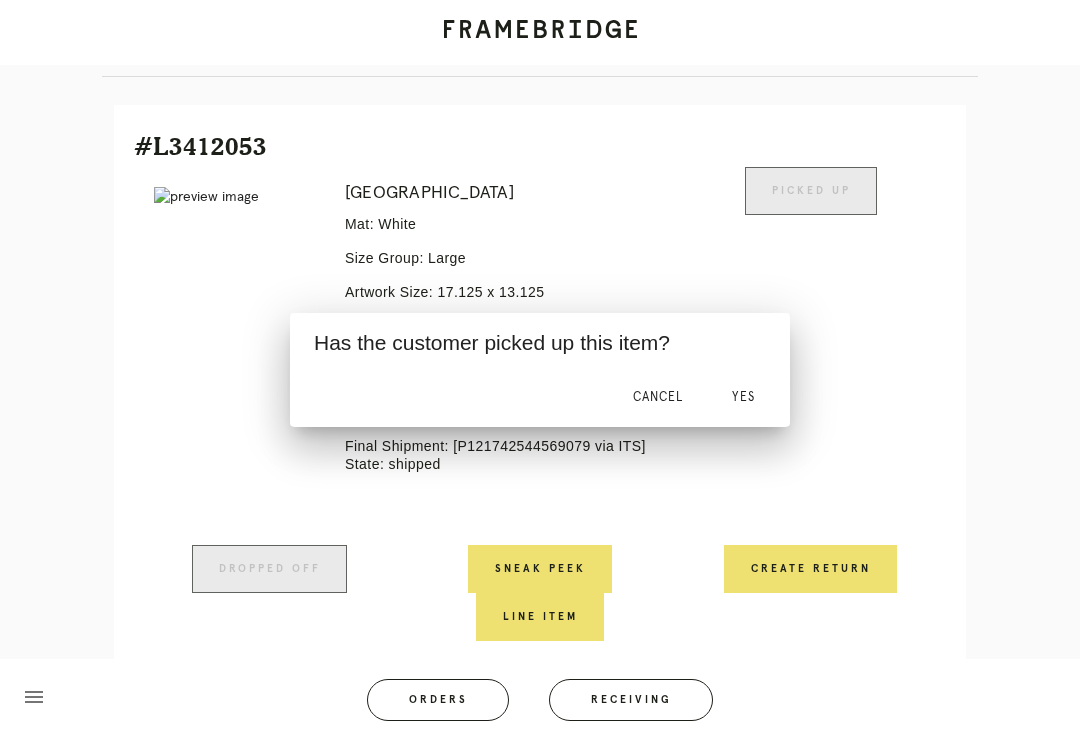 scroll, scrollTop: 428, scrollLeft: 0, axis: vertical 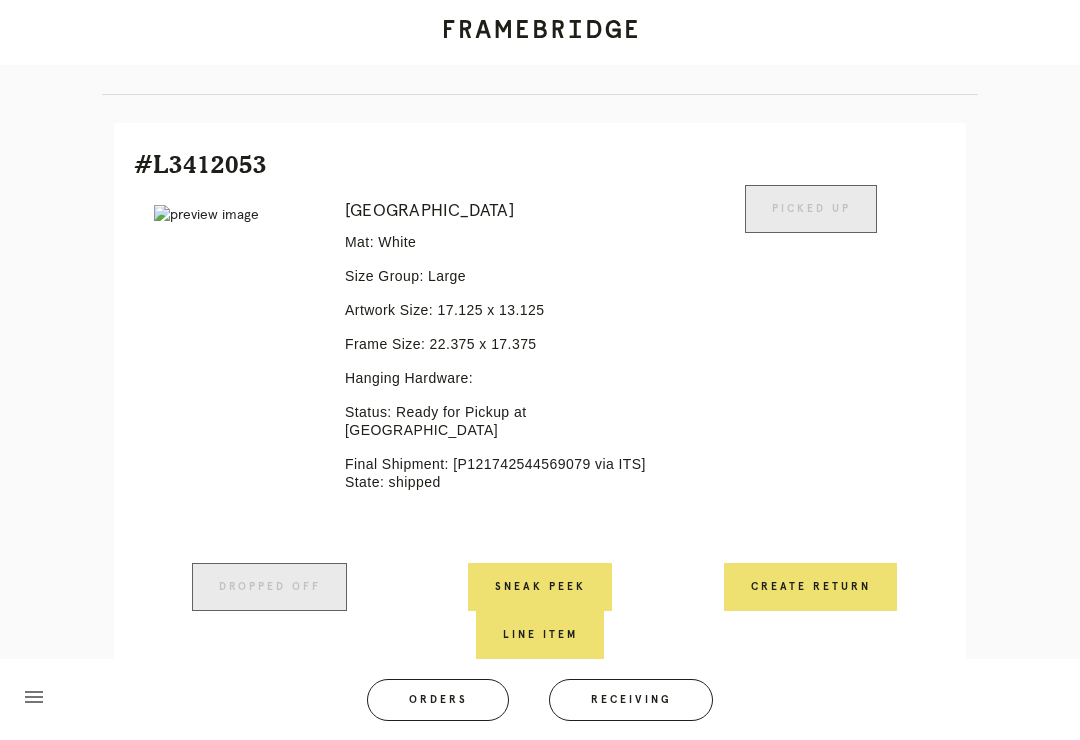 click on "Orders" at bounding box center [438, 700] 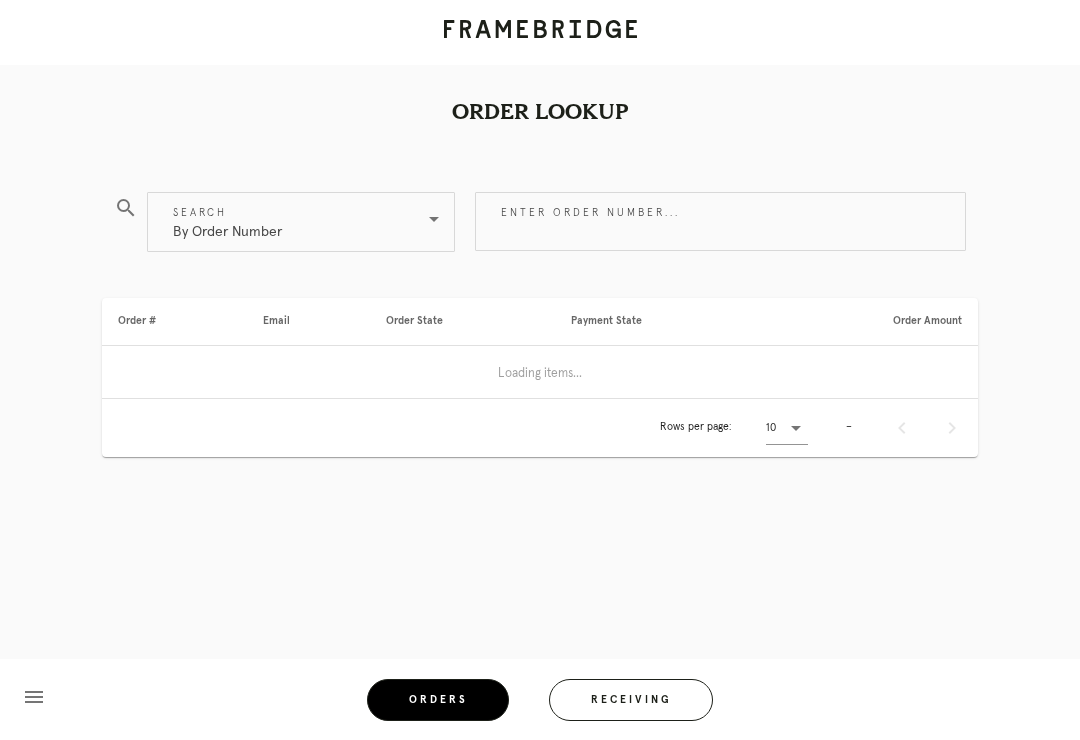 scroll, scrollTop: 0, scrollLeft: 0, axis: both 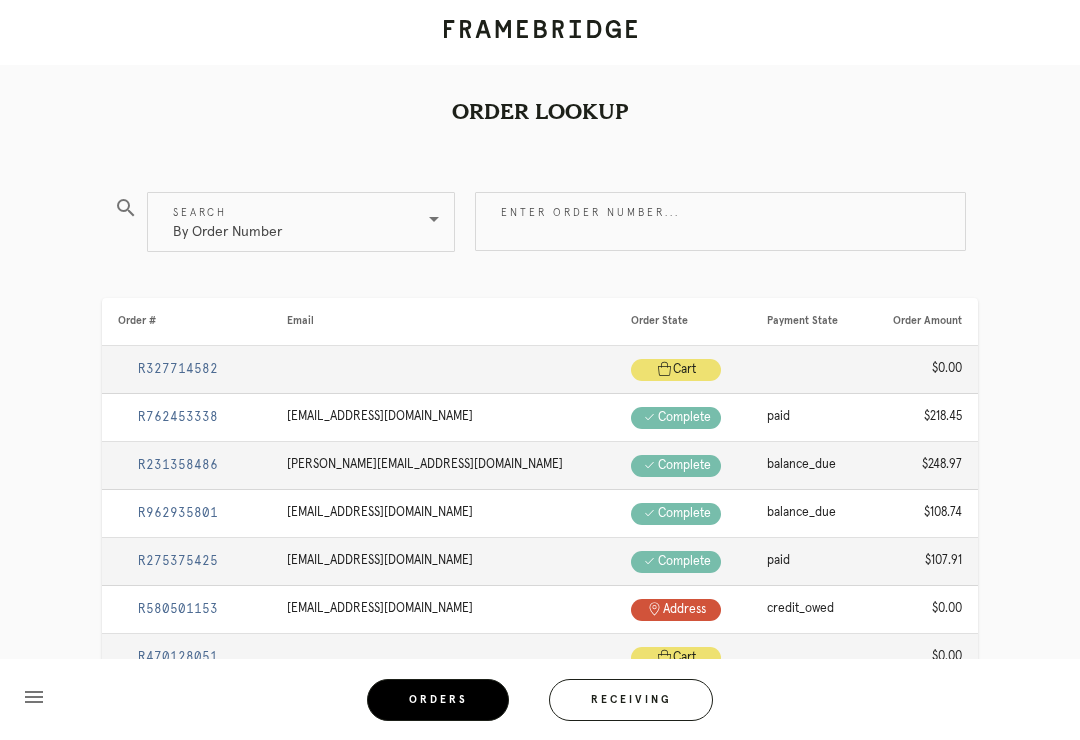 click on "Enter order number..." at bounding box center [720, 221] 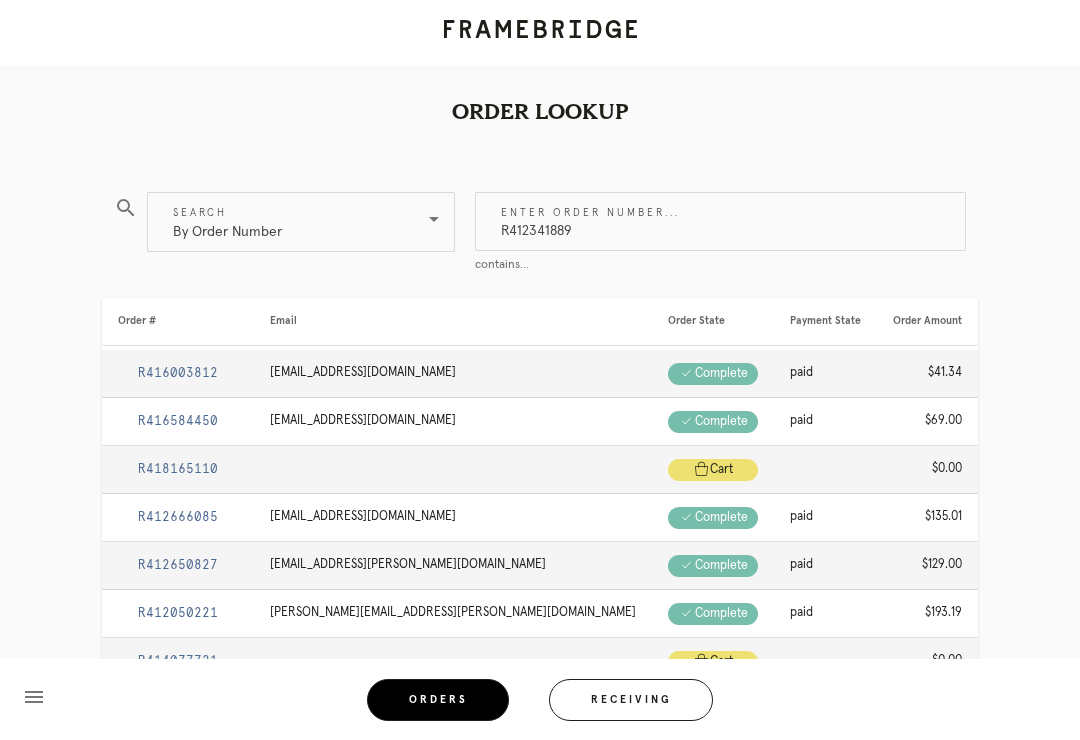 type on "R412341889" 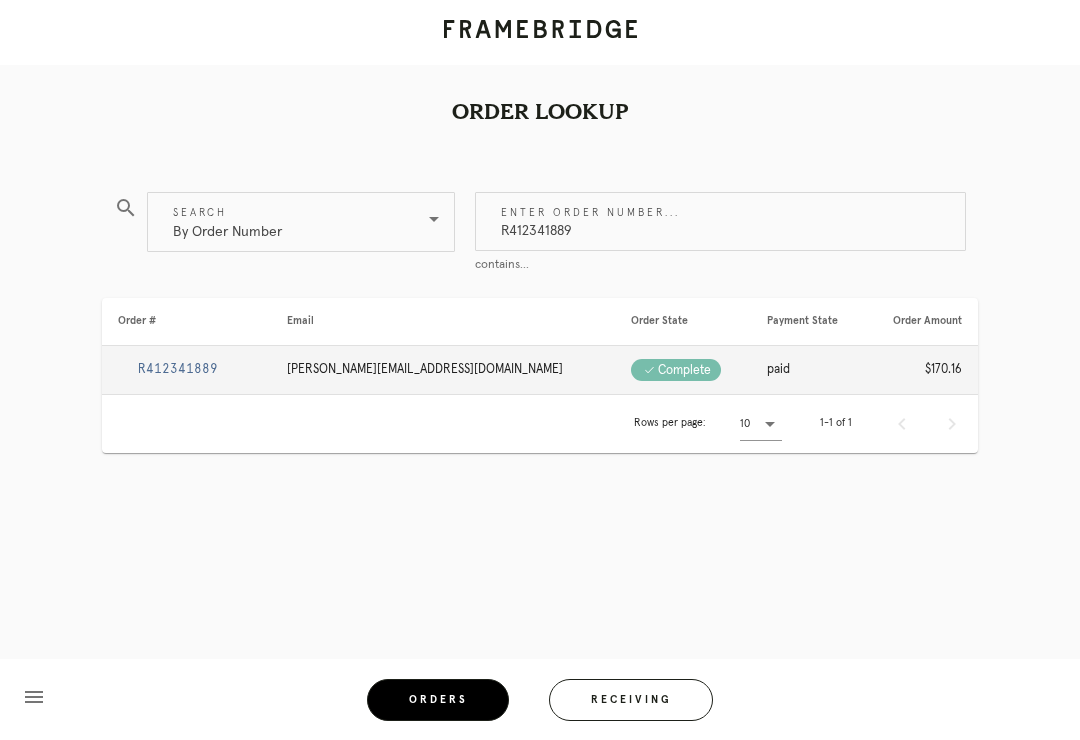 click on "R412341889" at bounding box center (178, 369) 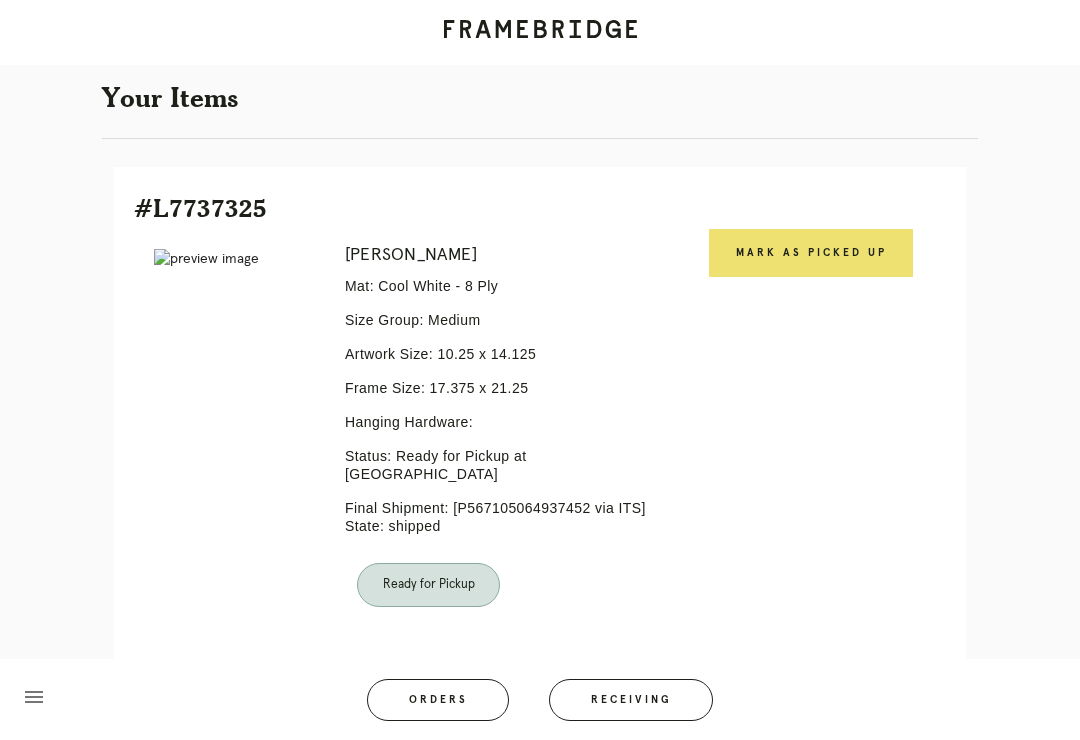 scroll, scrollTop: 377, scrollLeft: 0, axis: vertical 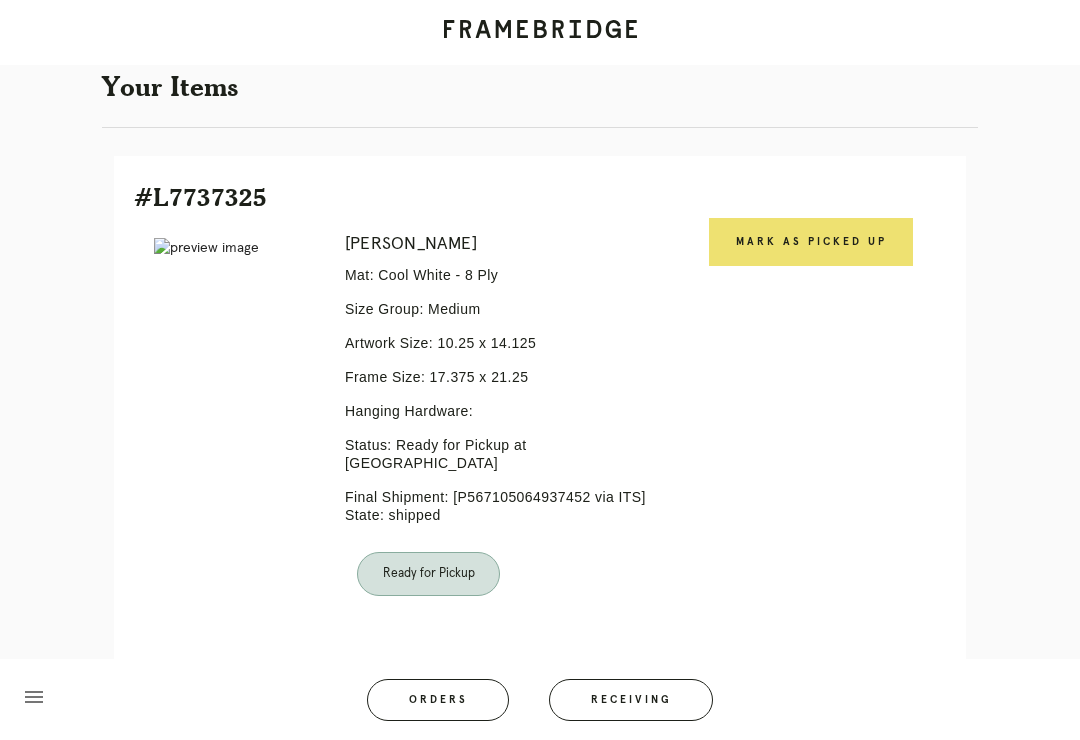 click on "Mark as Picked Up" at bounding box center (811, 242) 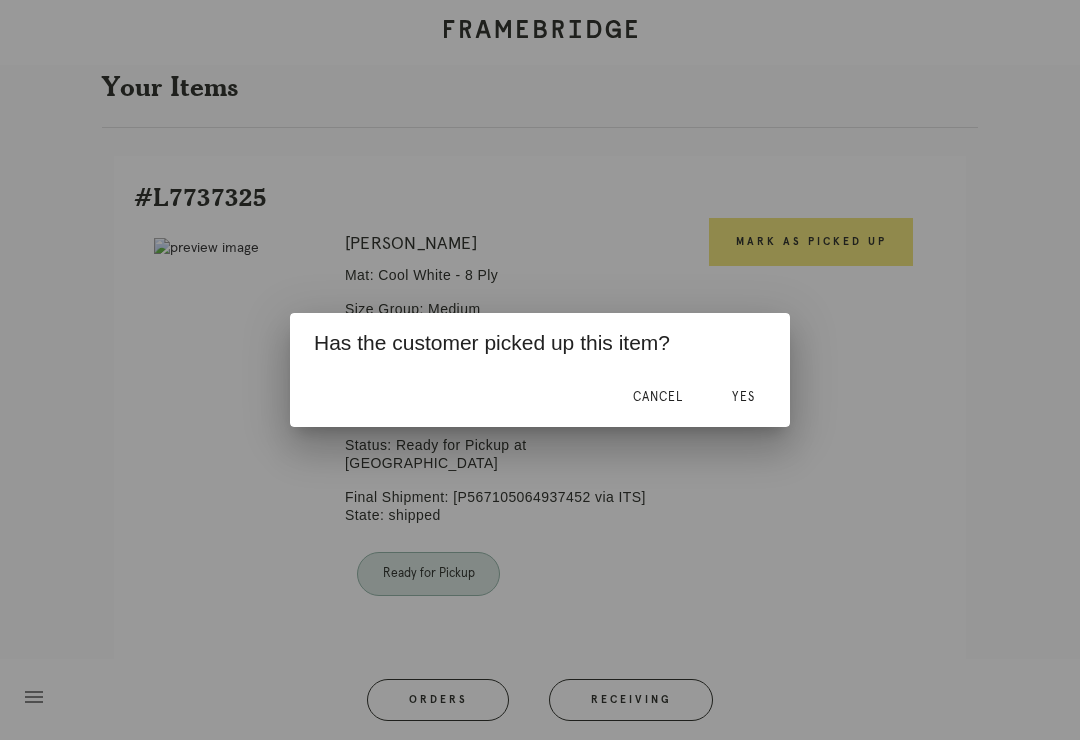 click on "Yes" at bounding box center (743, 397) 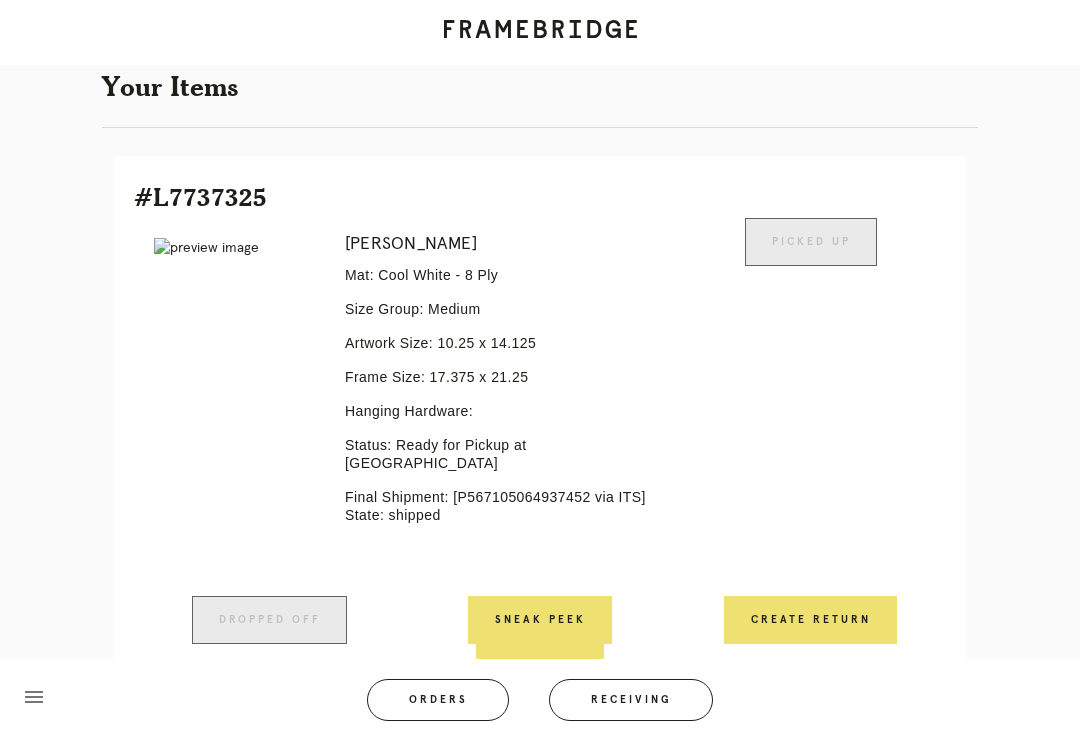 click on "Orders" at bounding box center [438, 700] 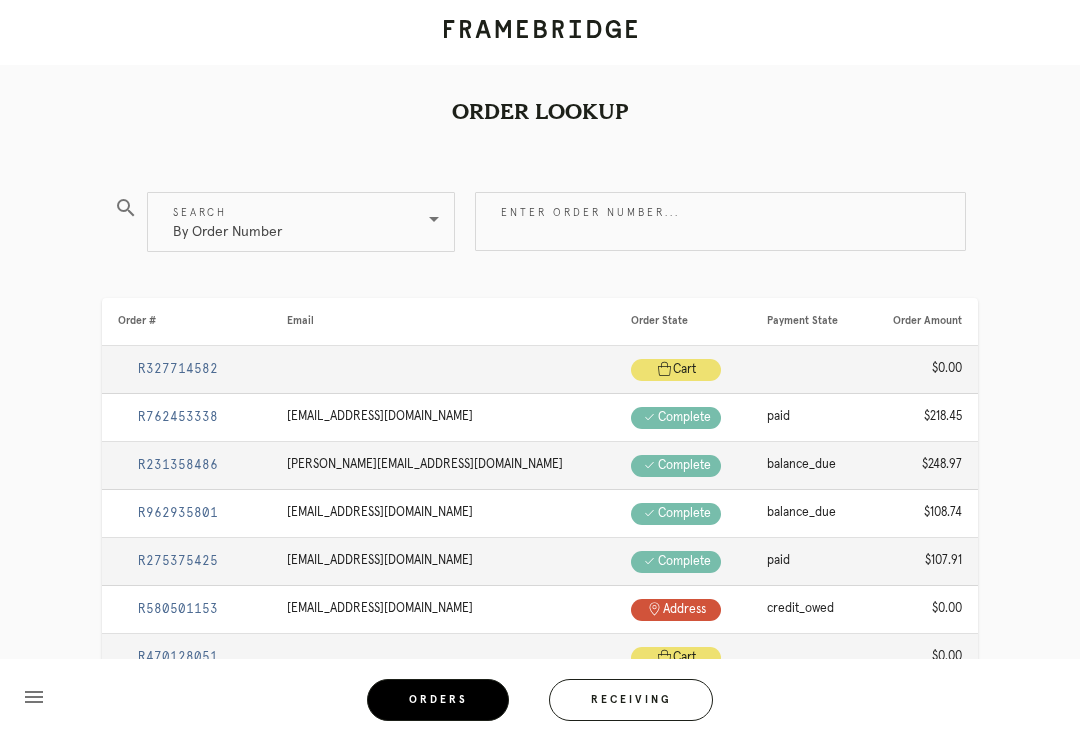 click on "Enter order number..." at bounding box center [720, 221] 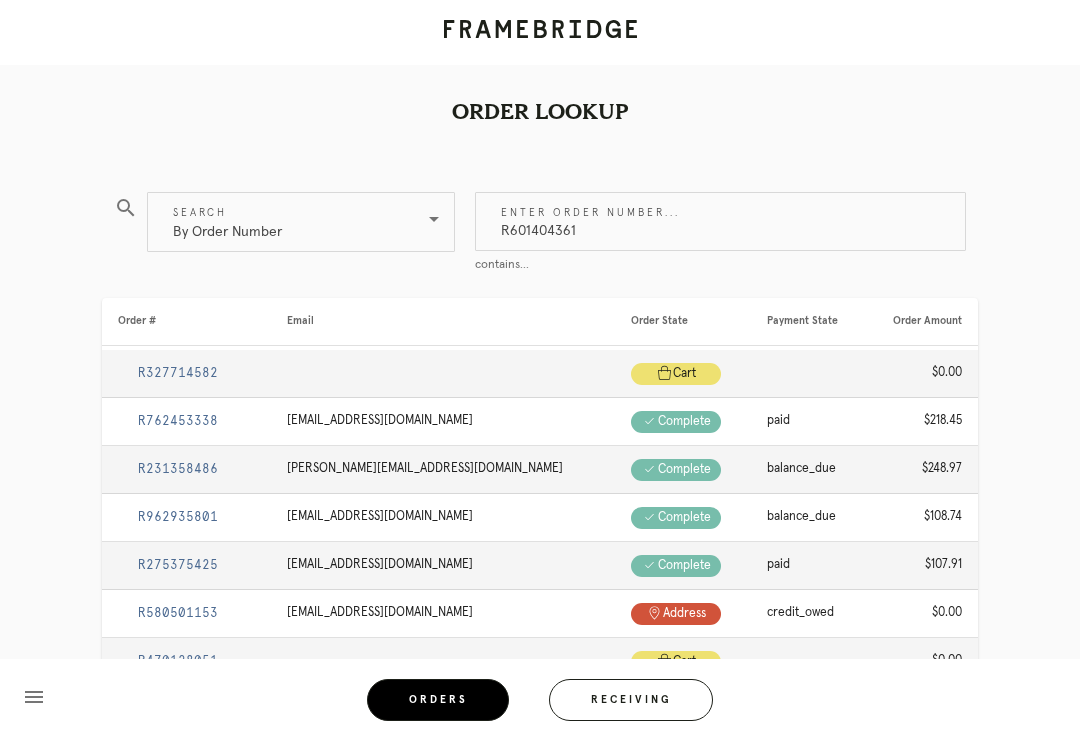 type on "R601404361" 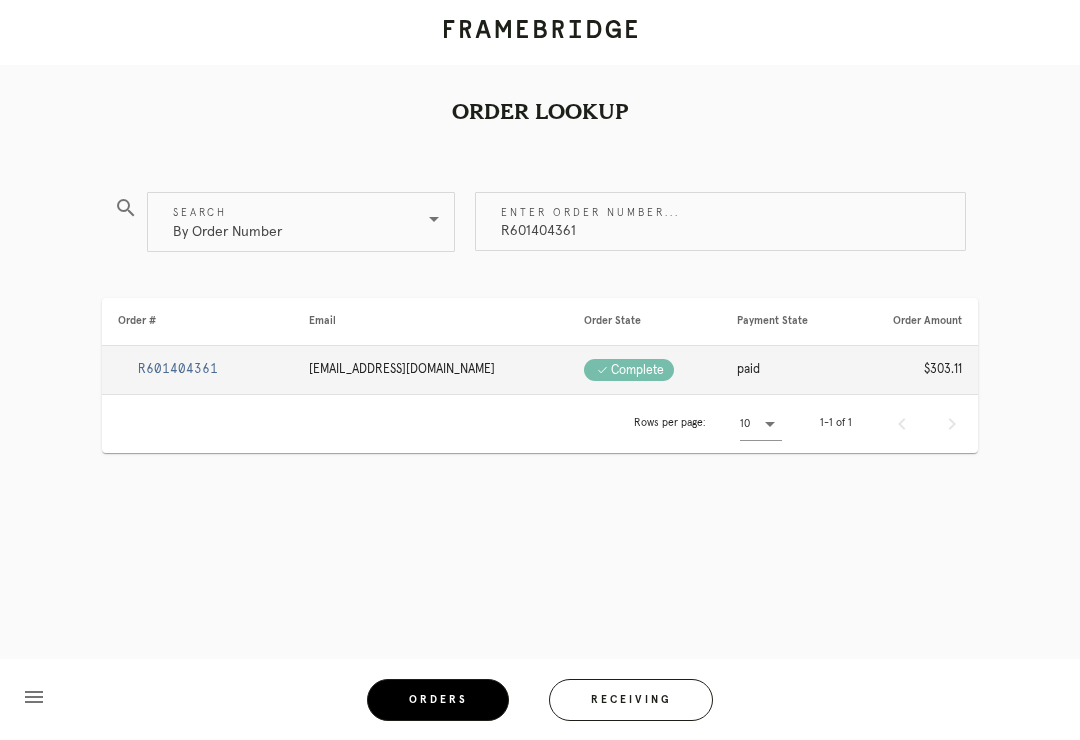 click on "R601404361" at bounding box center [178, 369] 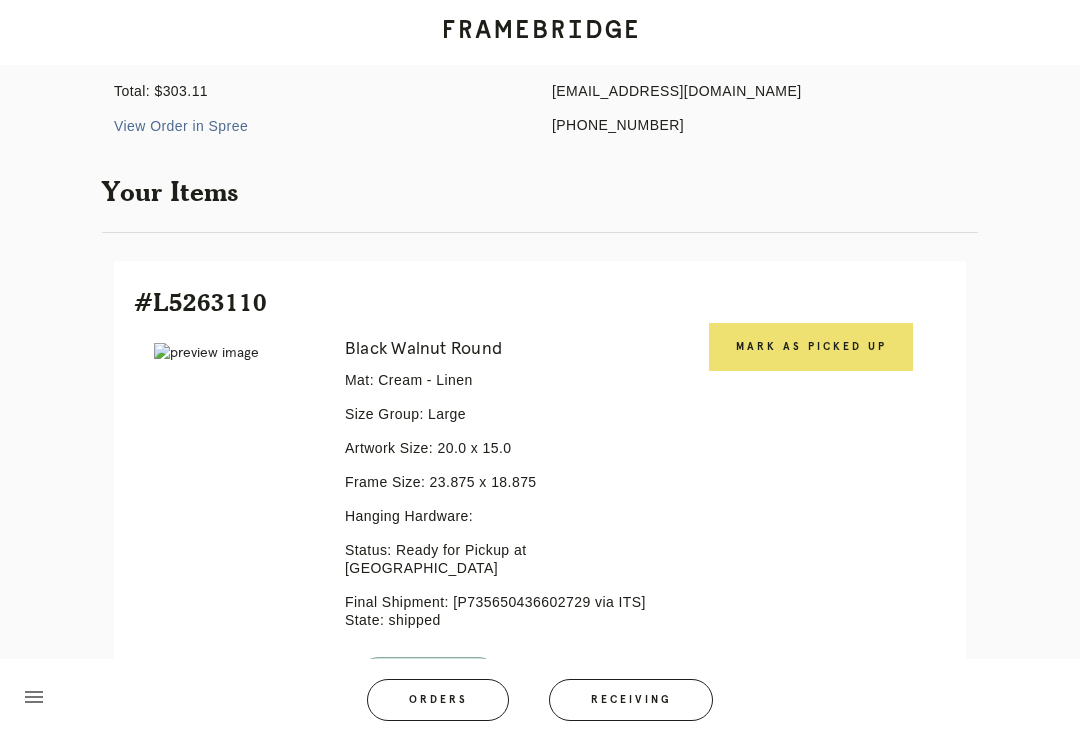 scroll, scrollTop: 273, scrollLeft: 0, axis: vertical 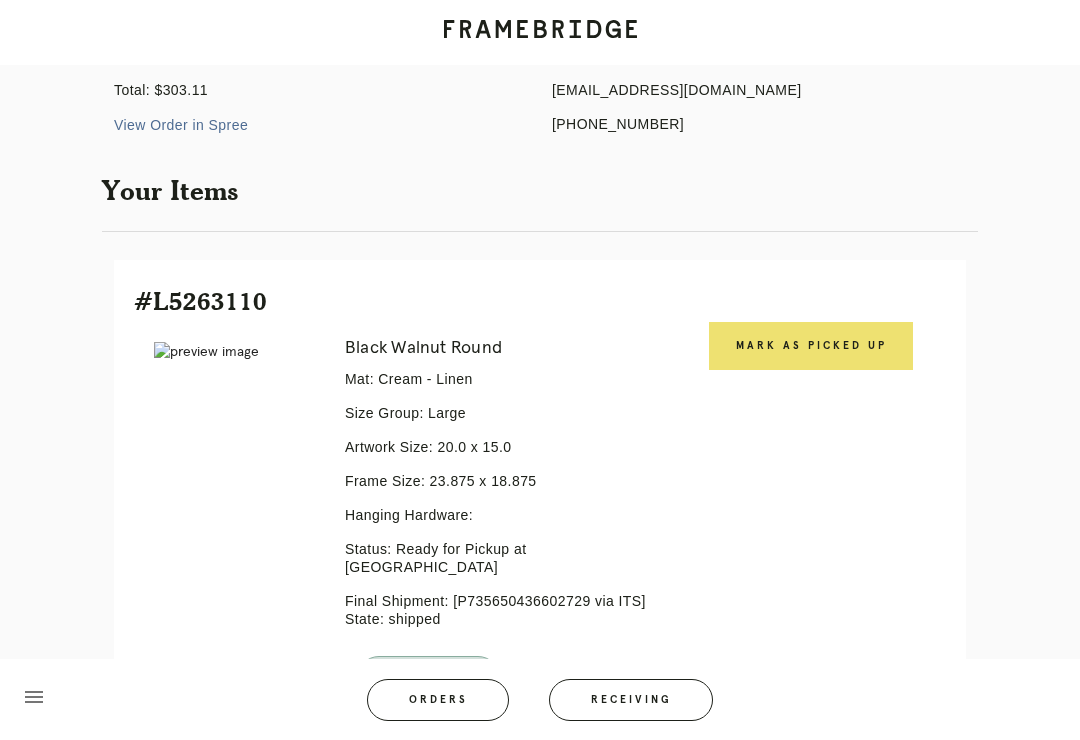 click on "Mark as Picked Up" at bounding box center (811, 346) 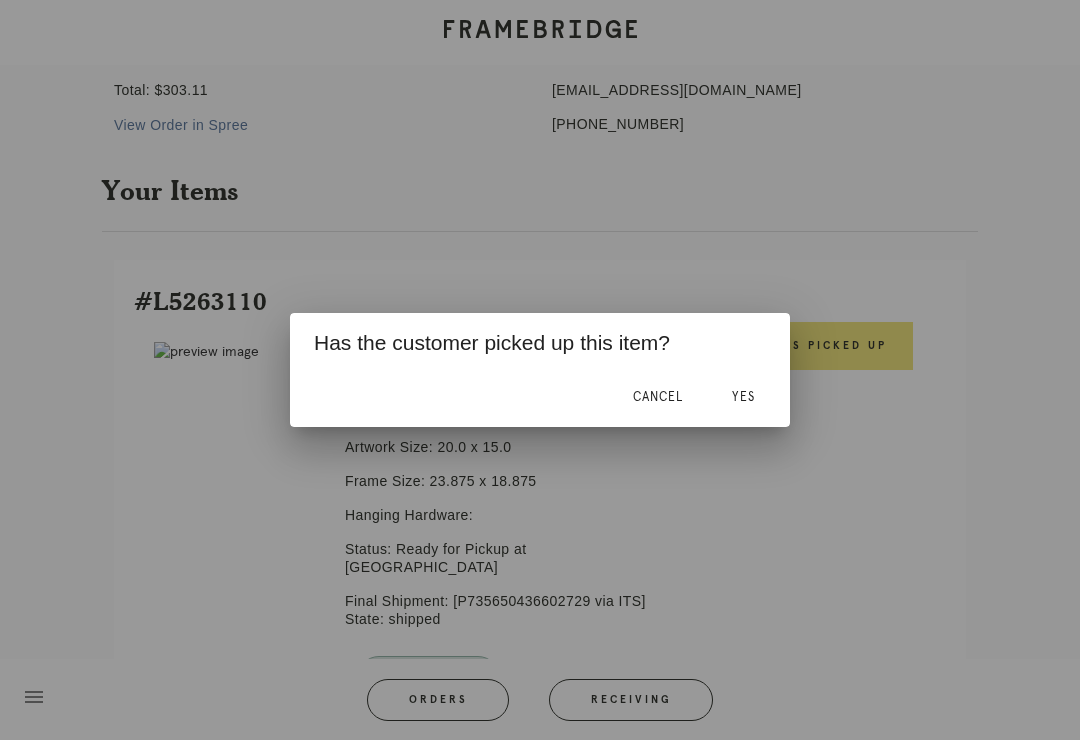 click on "Yes" at bounding box center (743, 397) 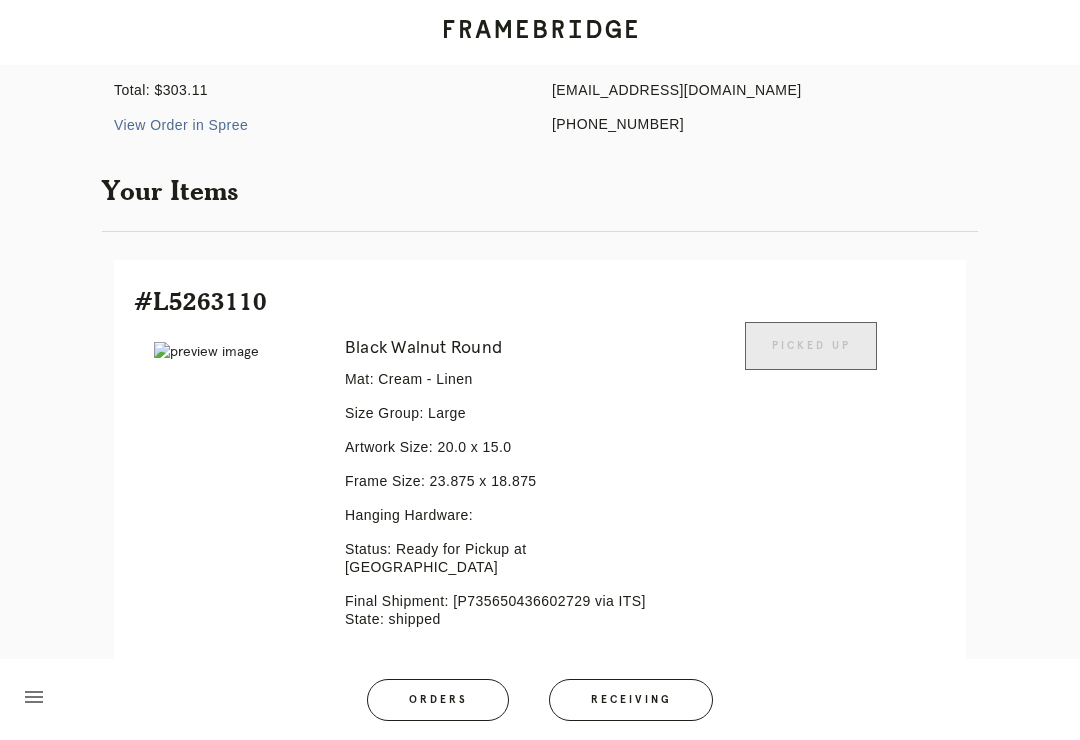 click on "Orders" at bounding box center (438, 700) 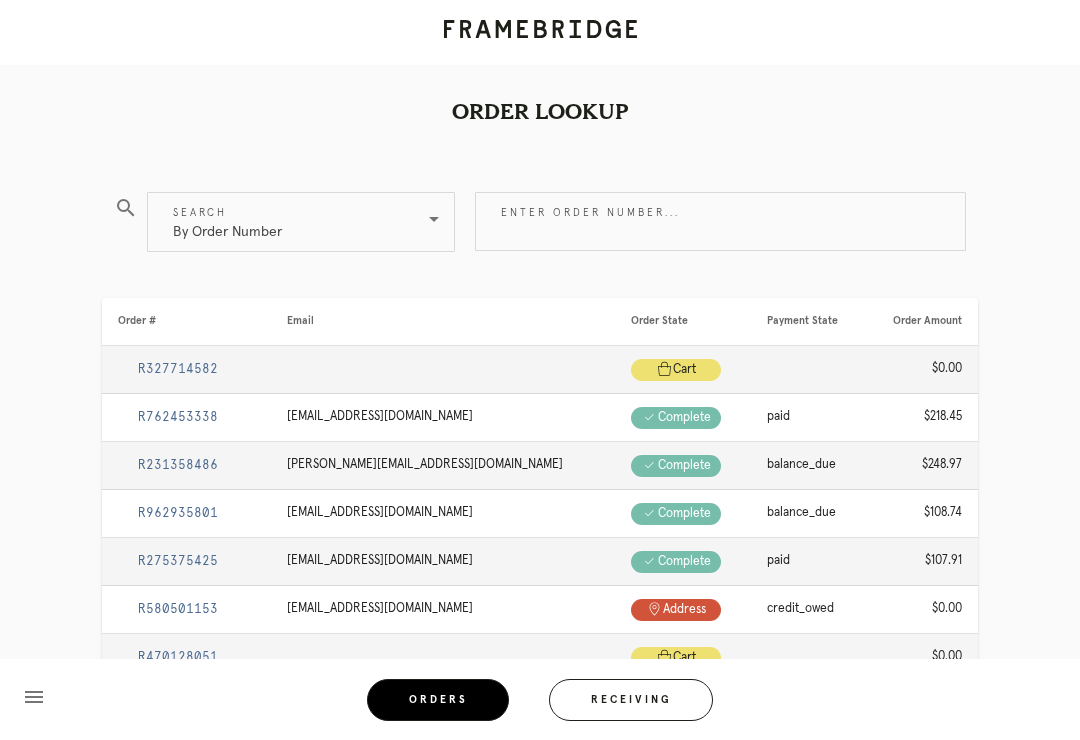 click on "Enter order number..." at bounding box center (720, 221) 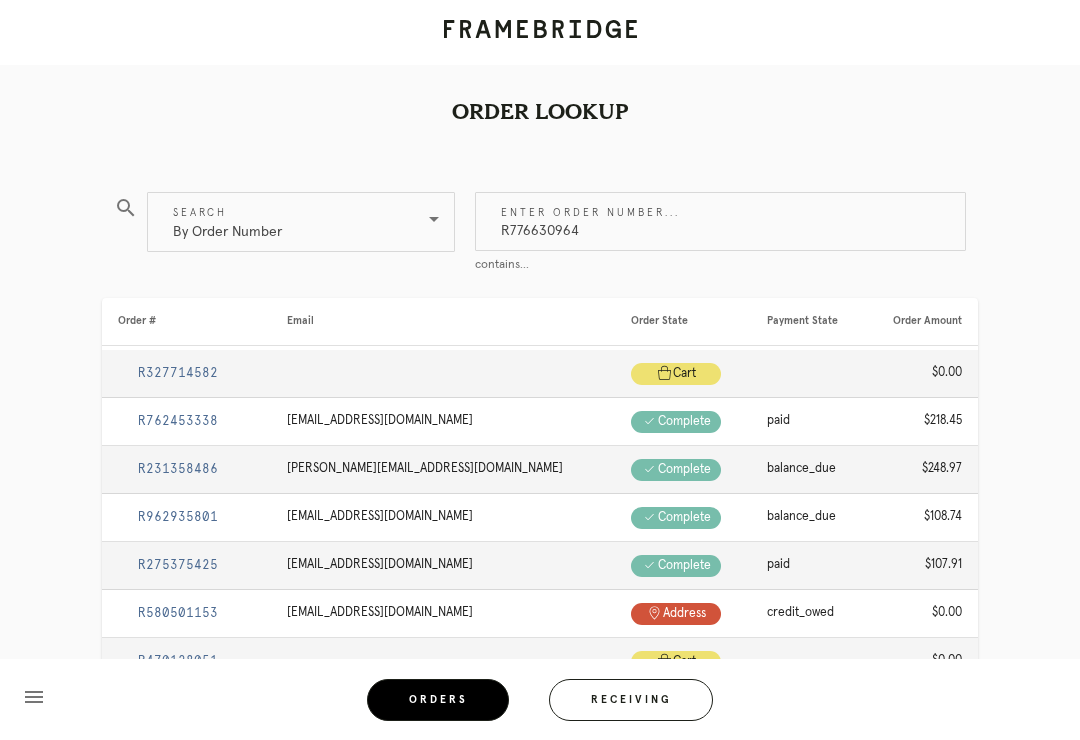 type on "R776630964" 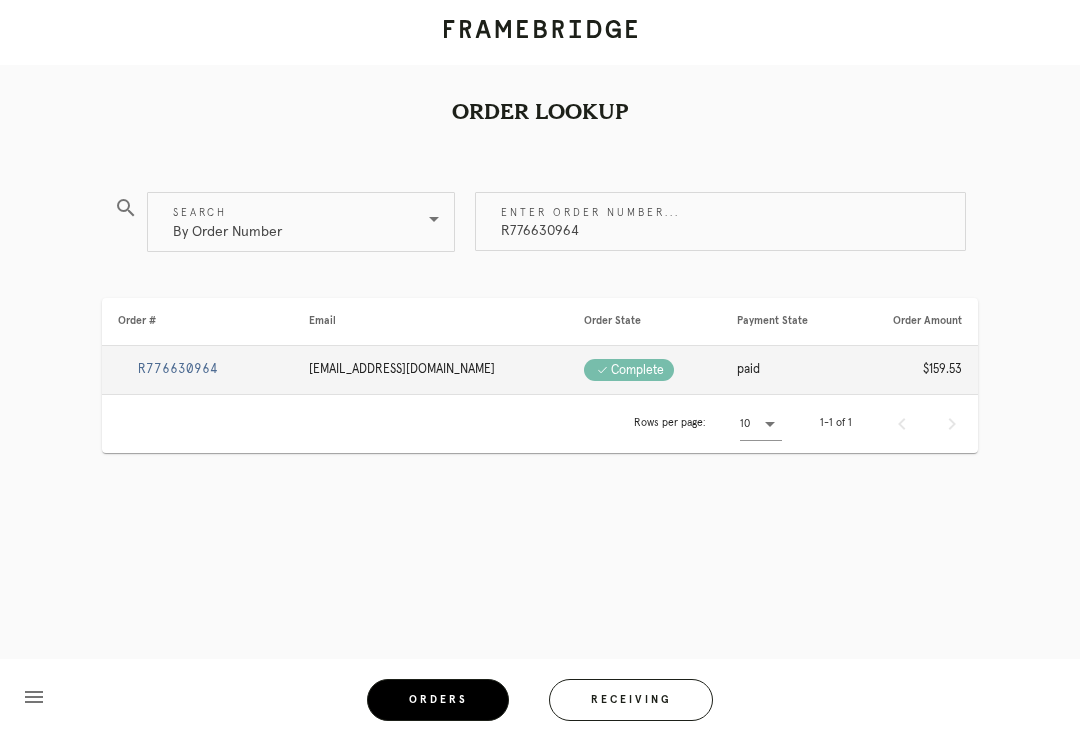 click on "R776630964" at bounding box center [197, 370] 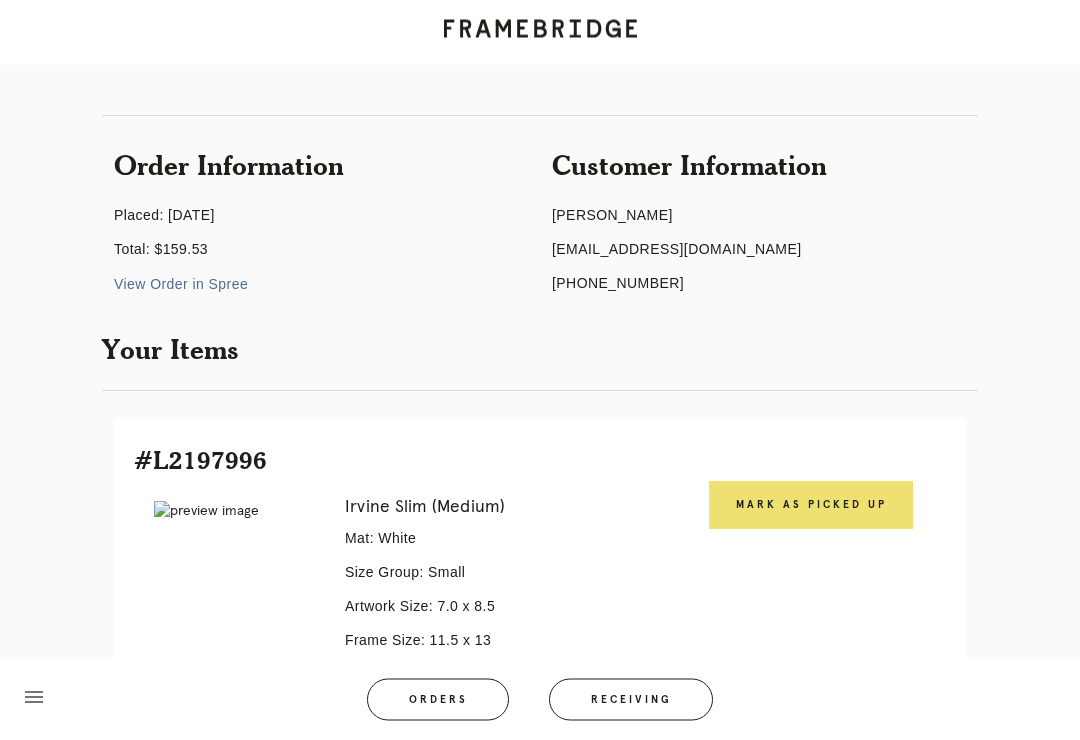 scroll, scrollTop: 114, scrollLeft: 0, axis: vertical 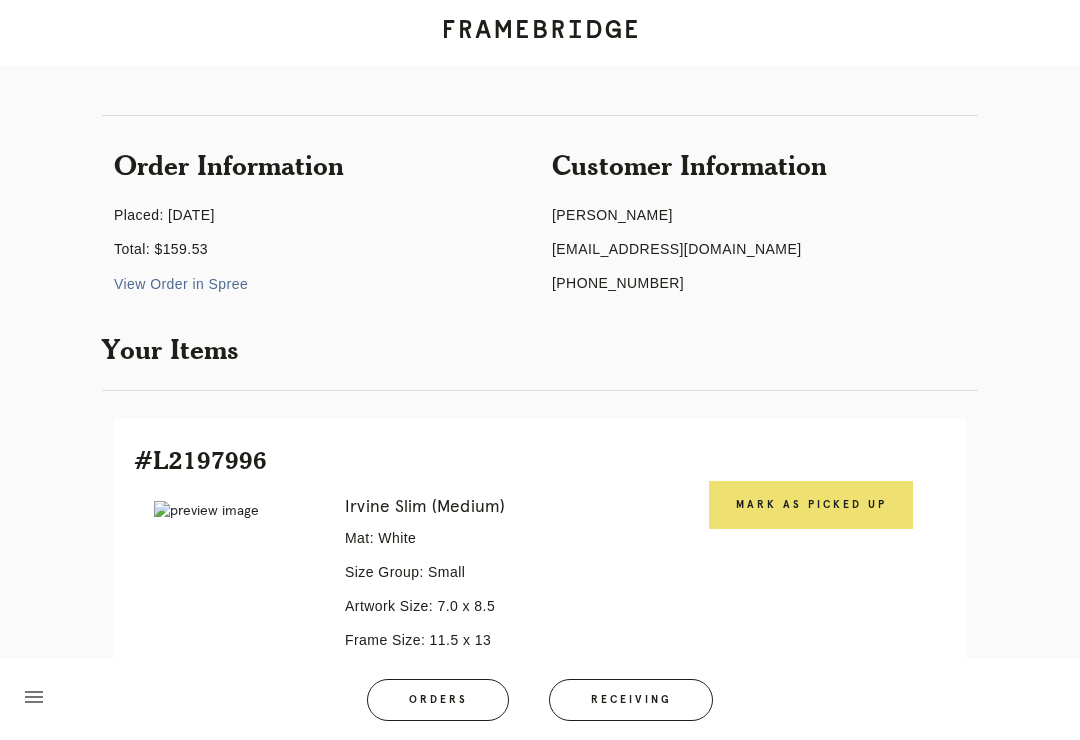 click on "Mark as Picked Up" at bounding box center [811, 505] 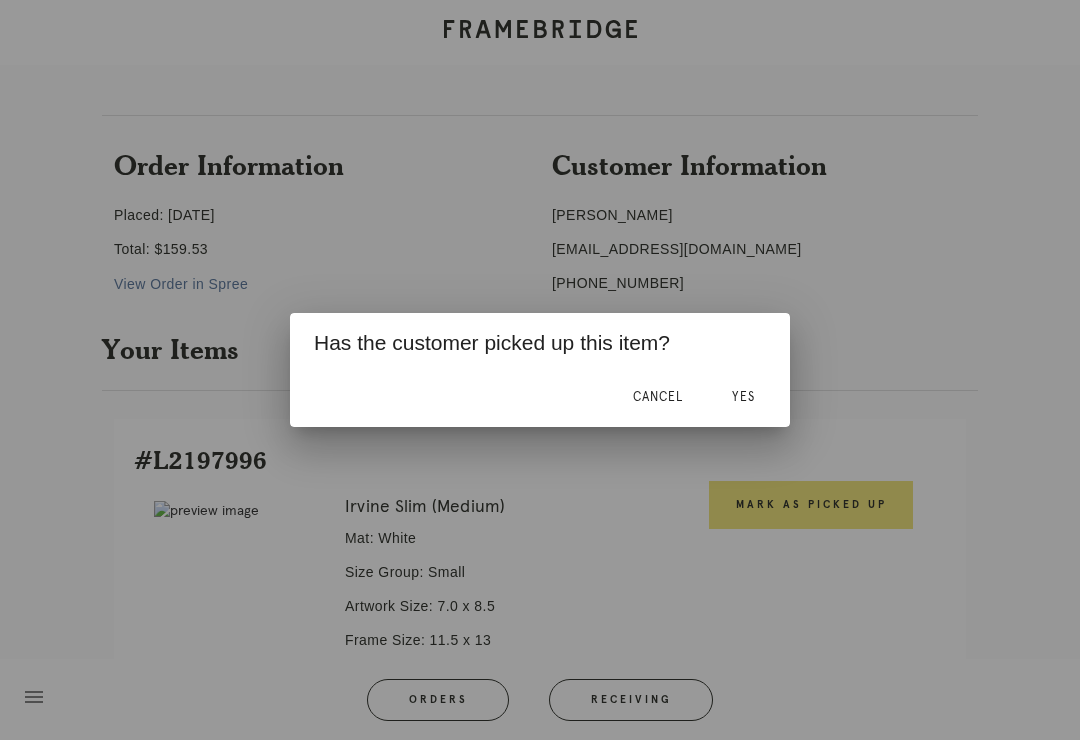 click on "Yes" at bounding box center (743, 397) 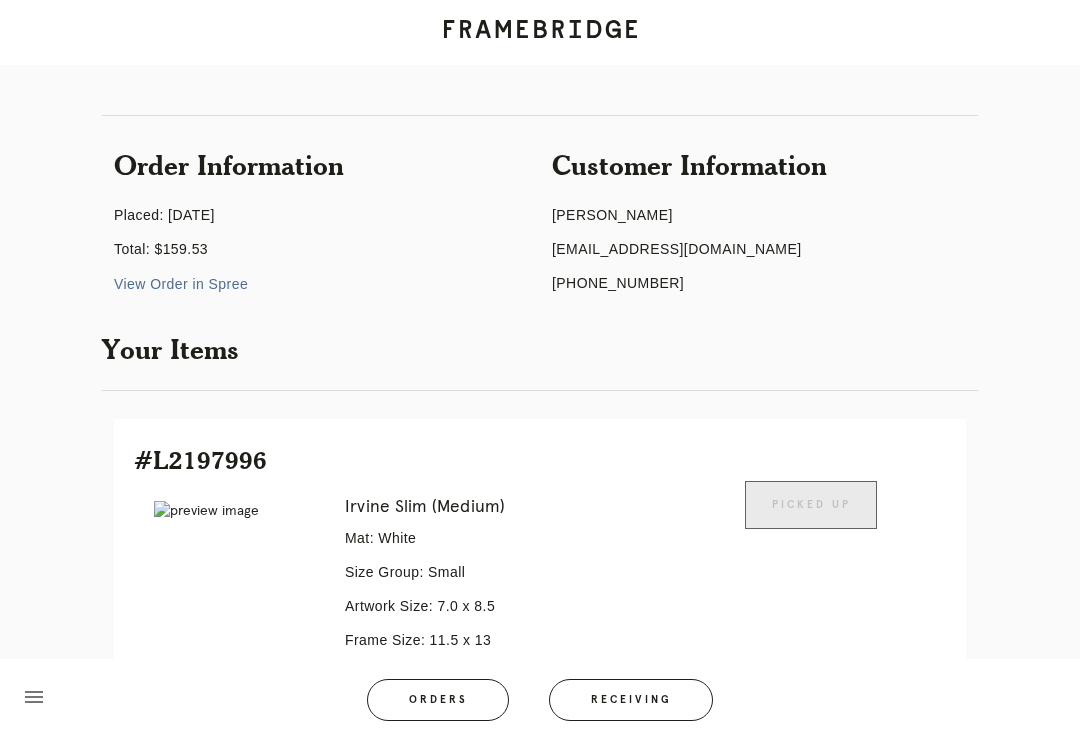 click on "Orders" at bounding box center [438, 700] 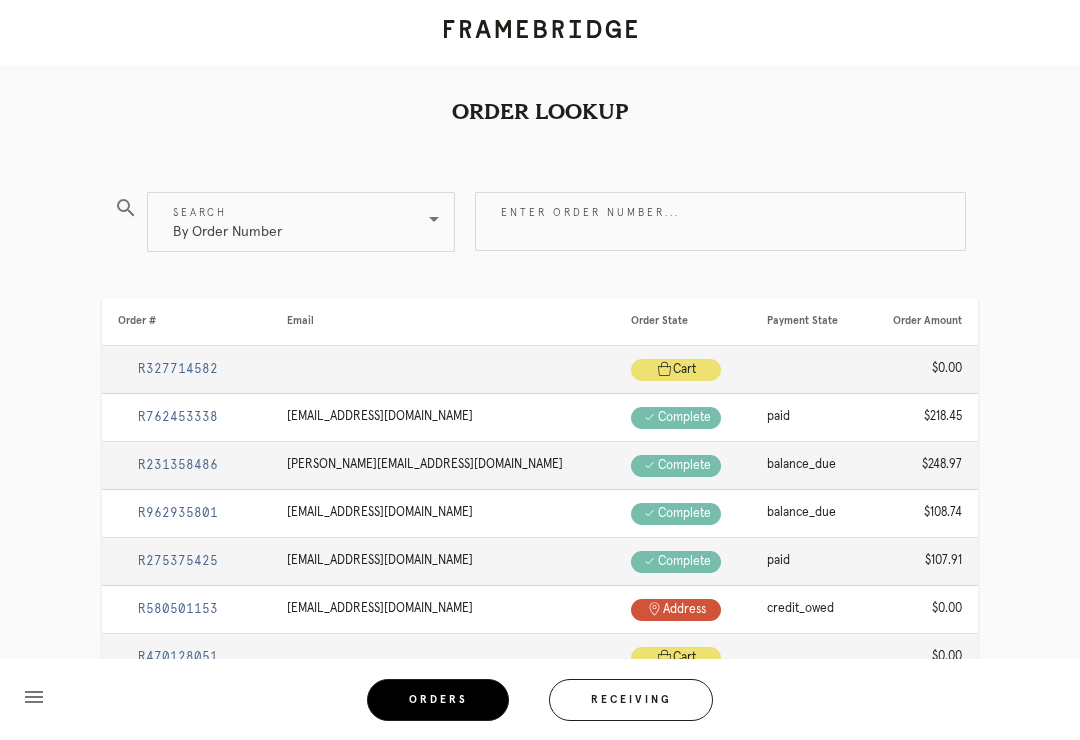 click on "Enter order number..." at bounding box center [720, 221] 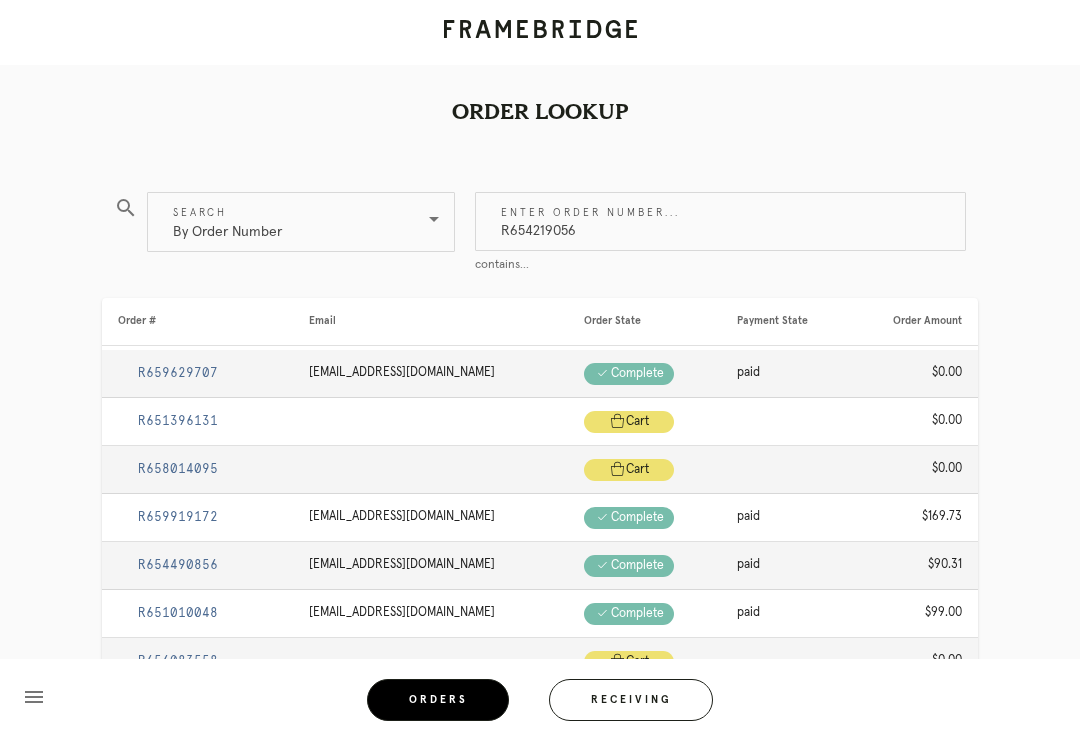 type on "R654219056" 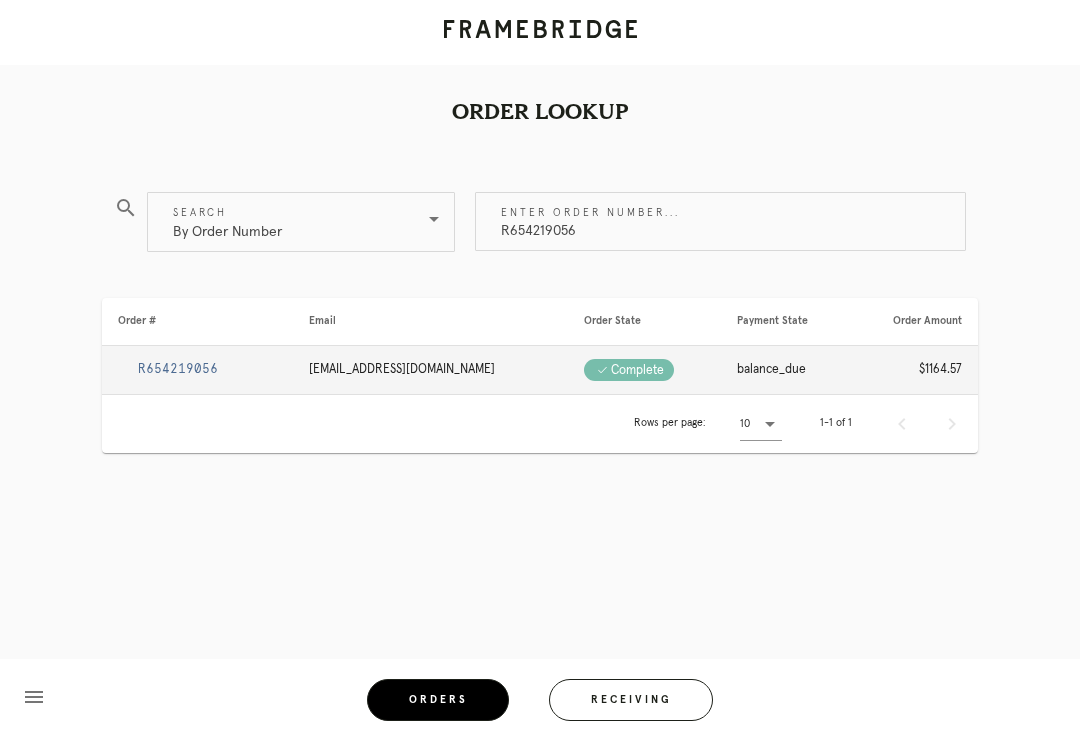 click on "R654219056" at bounding box center [178, 369] 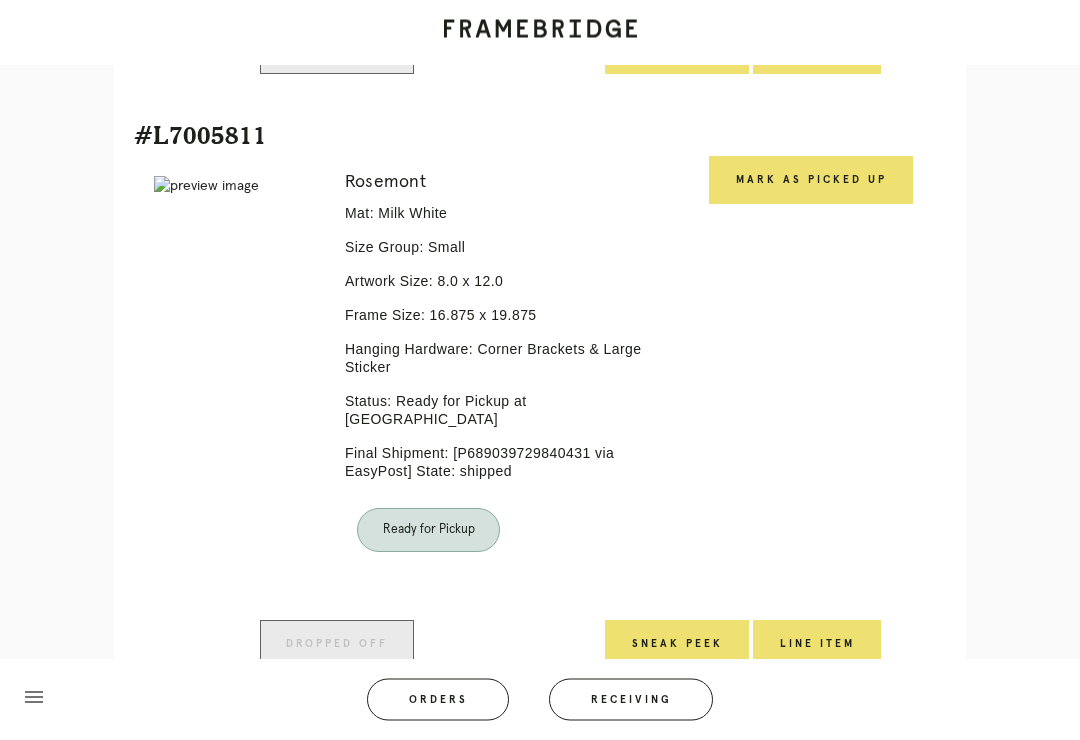 click on "Mark as Picked Up" at bounding box center [811, 181] 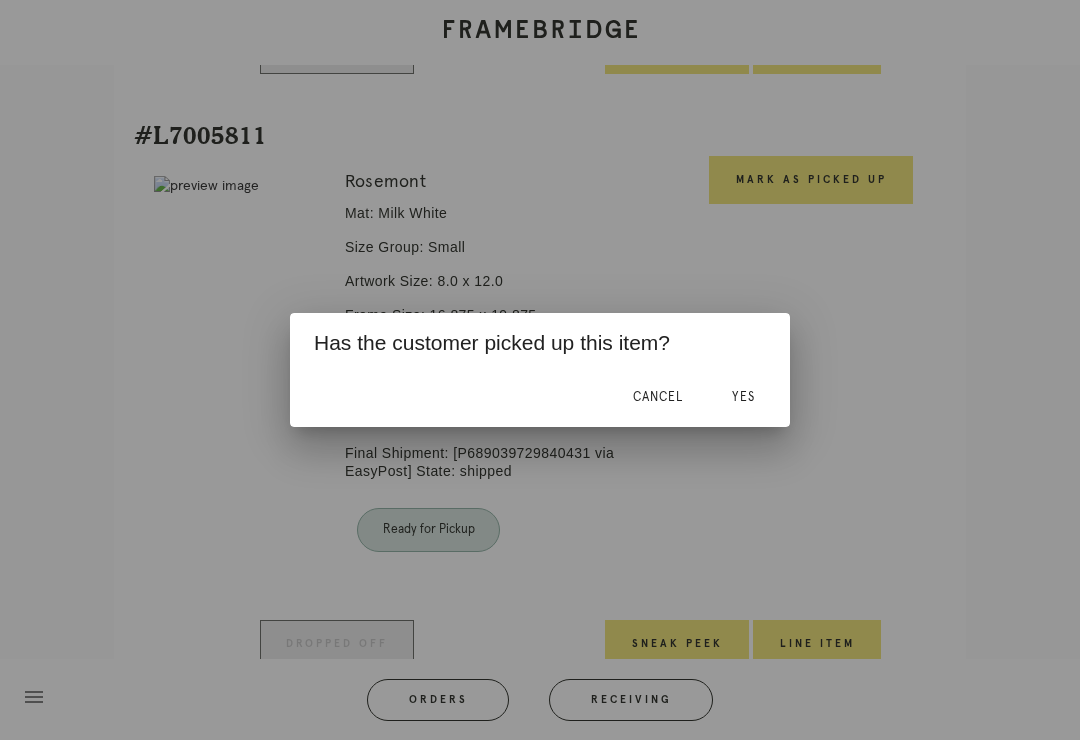 click on "Yes" at bounding box center (743, 397) 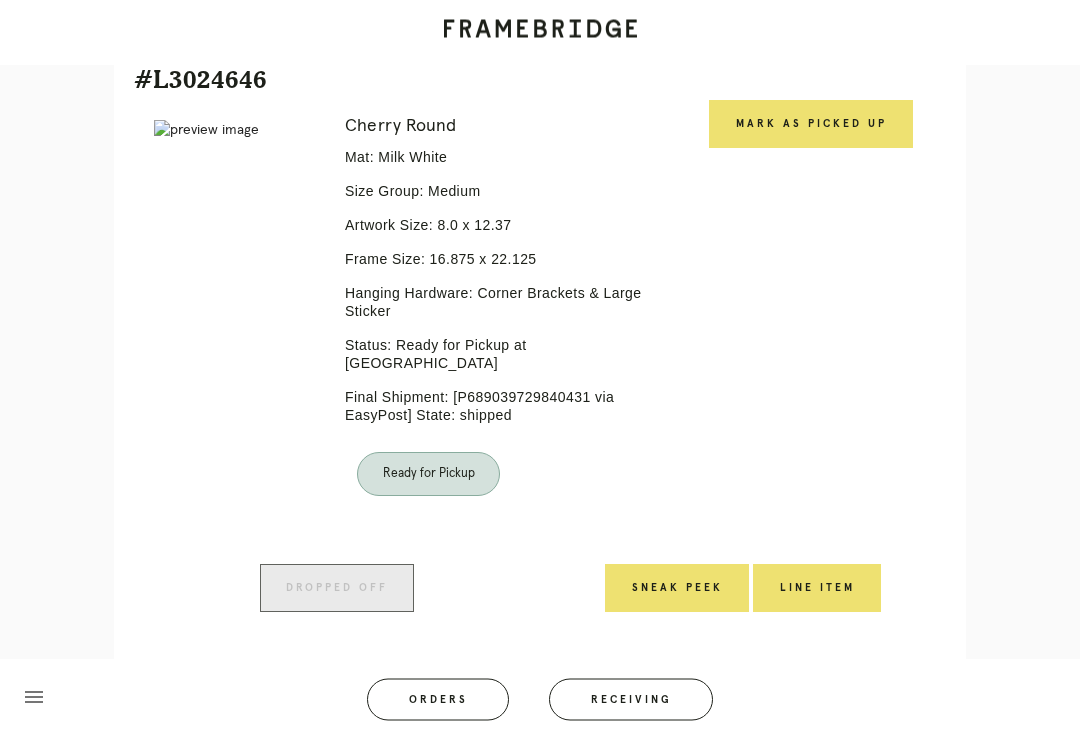 click on "Mark as Picked Up" at bounding box center (811, 125) 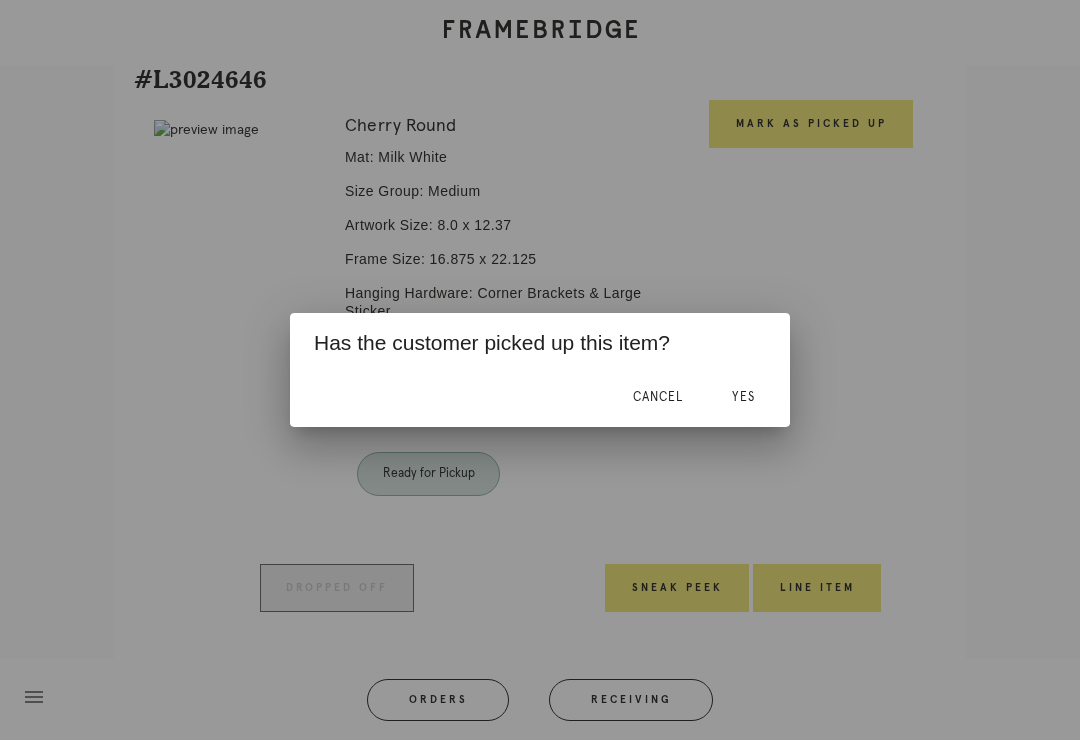 click on "Yes" at bounding box center (743, 397) 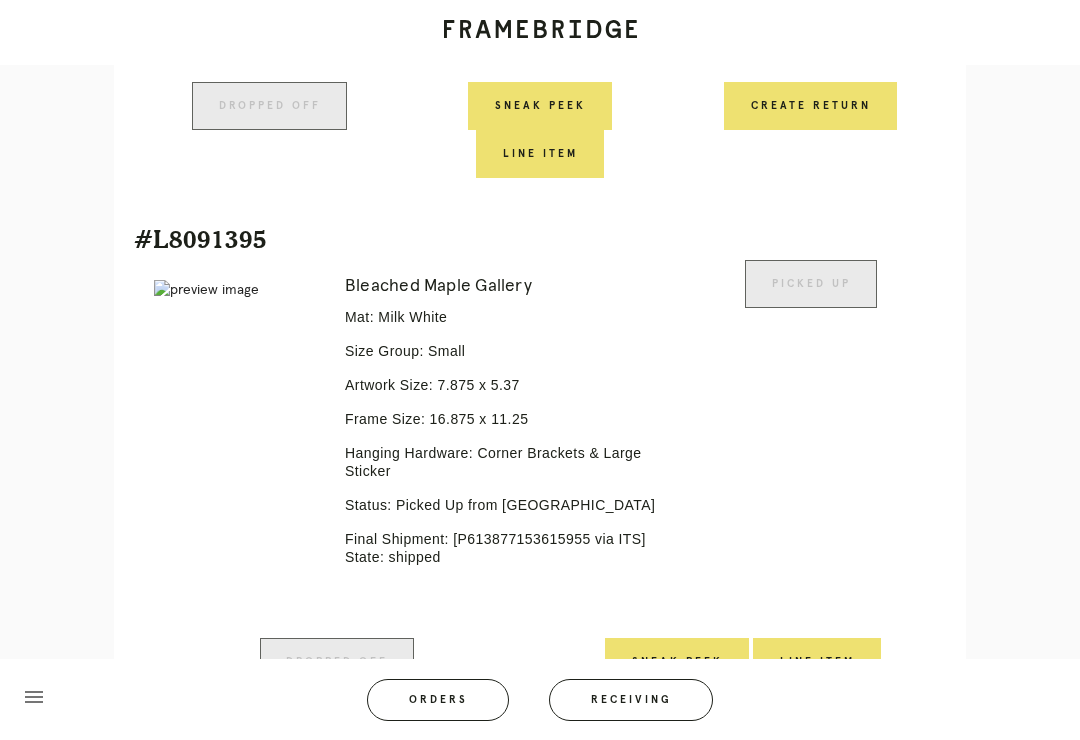 scroll, scrollTop: 4901, scrollLeft: 0, axis: vertical 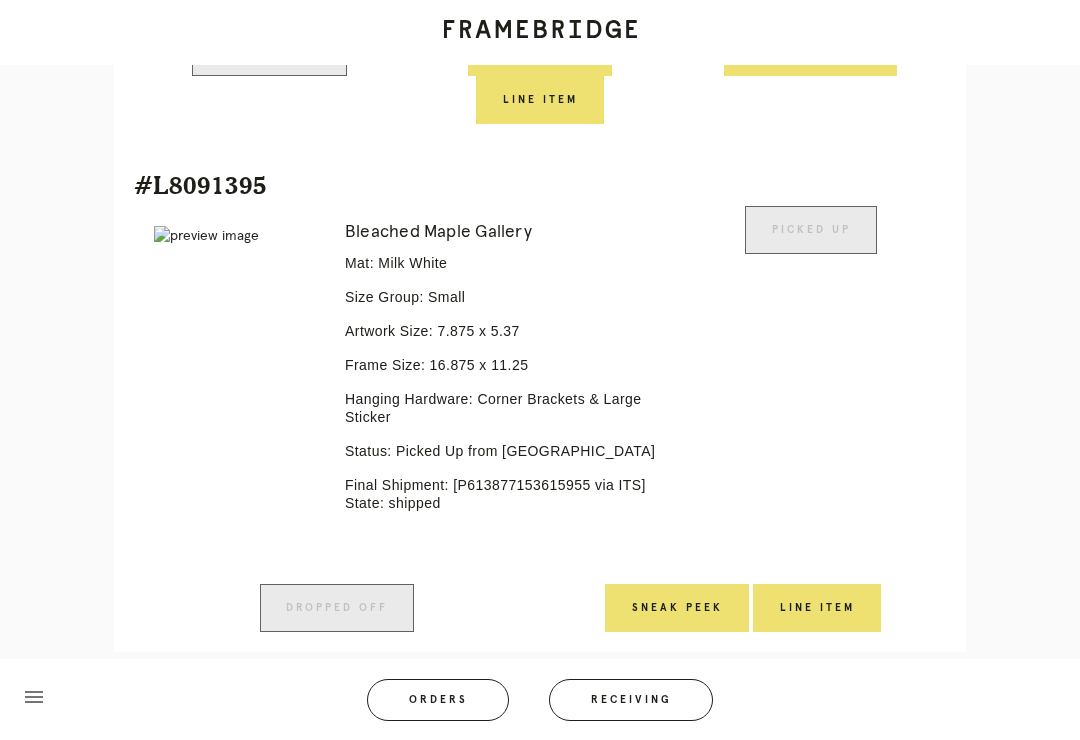 click on "Orders" at bounding box center (438, 700) 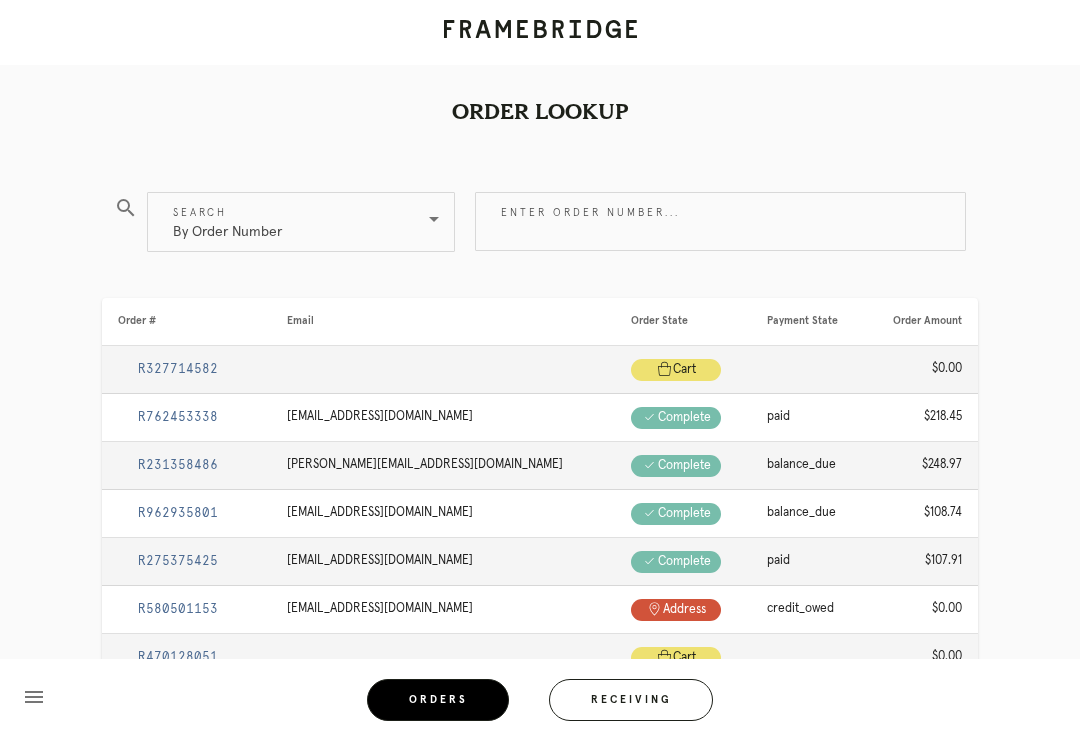 click on "Enter order number..." at bounding box center [720, 221] 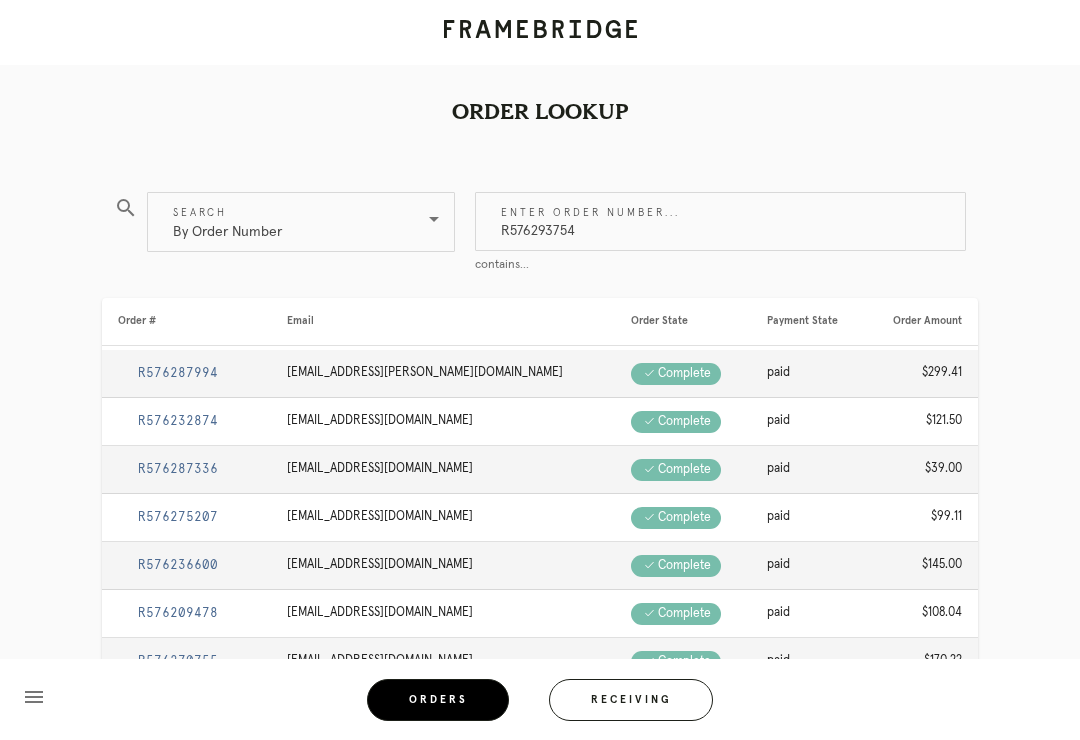 type on "R576293754" 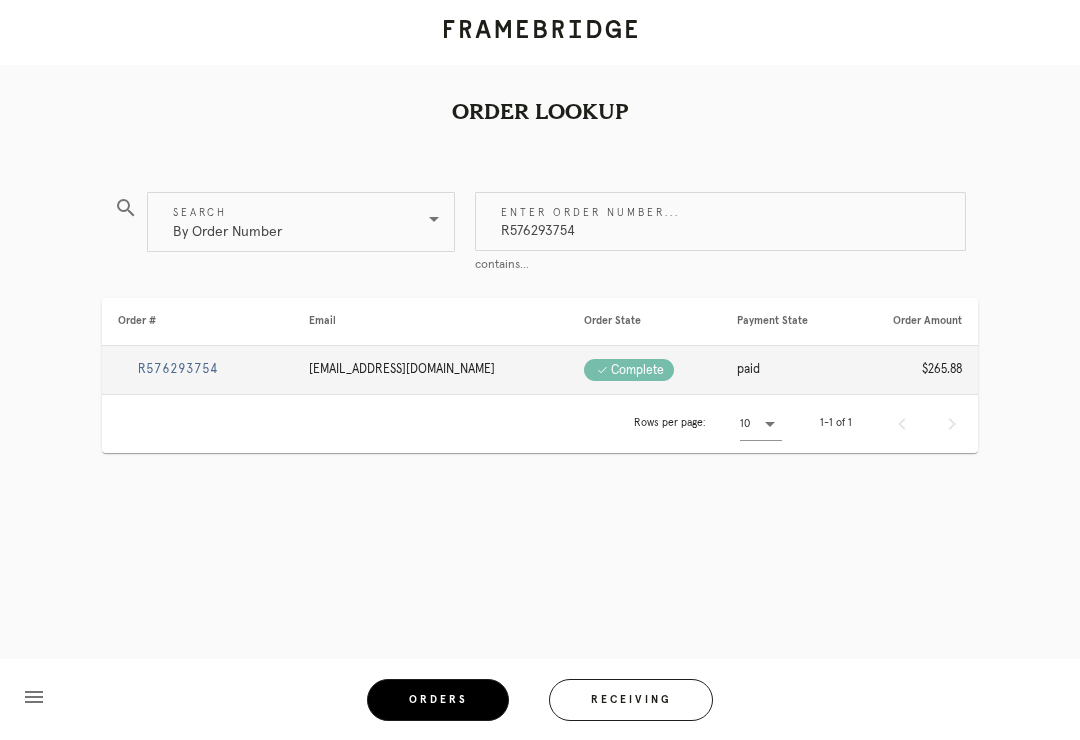 click on "R576293754" at bounding box center [178, 369] 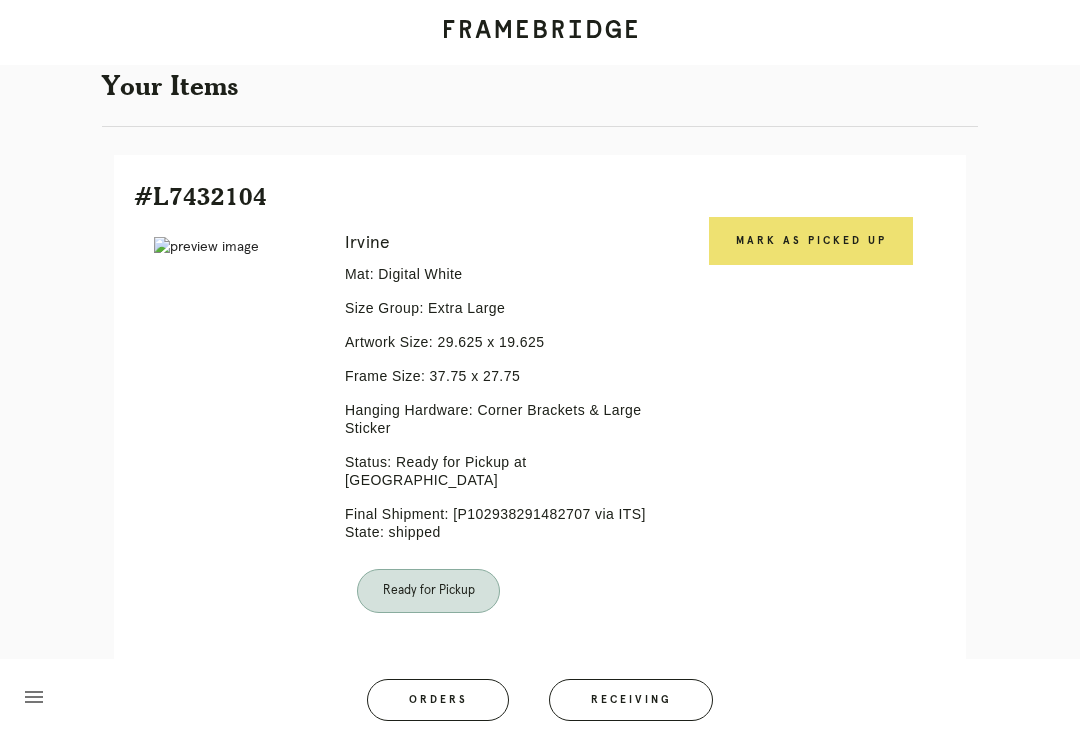 scroll, scrollTop: 345, scrollLeft: 0, axis: vertical 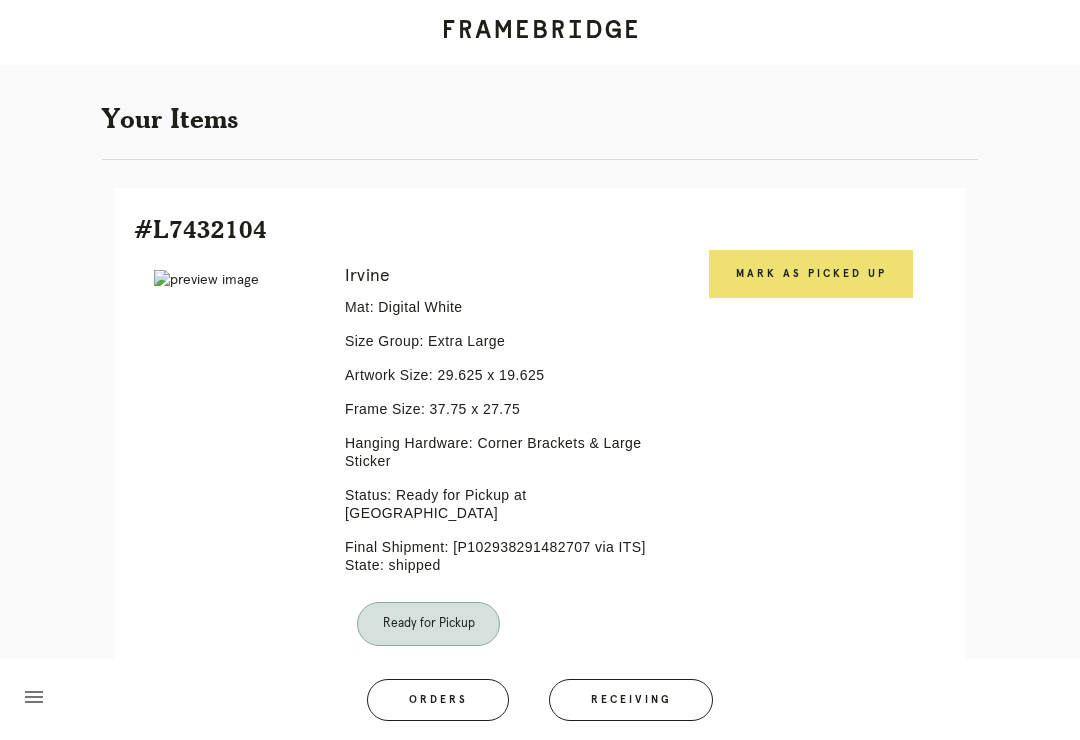 click on "Mark as Picked Up" at bounding box center (811, 274) 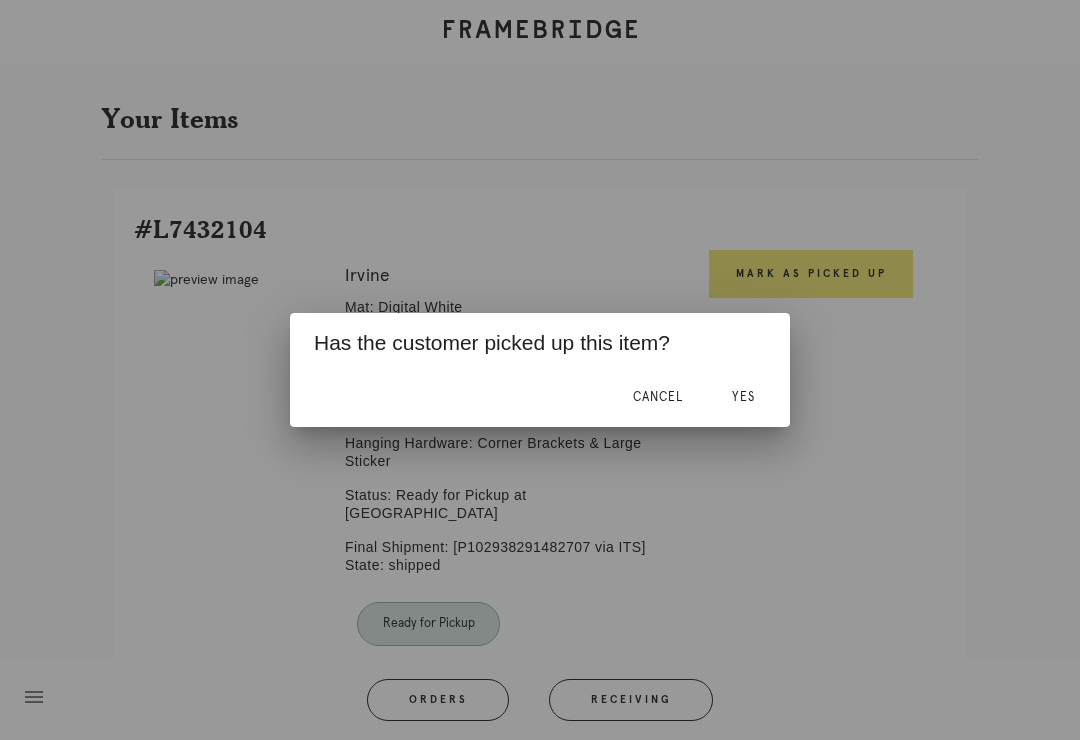 click on "Yes" at bounding box center (743, 397) 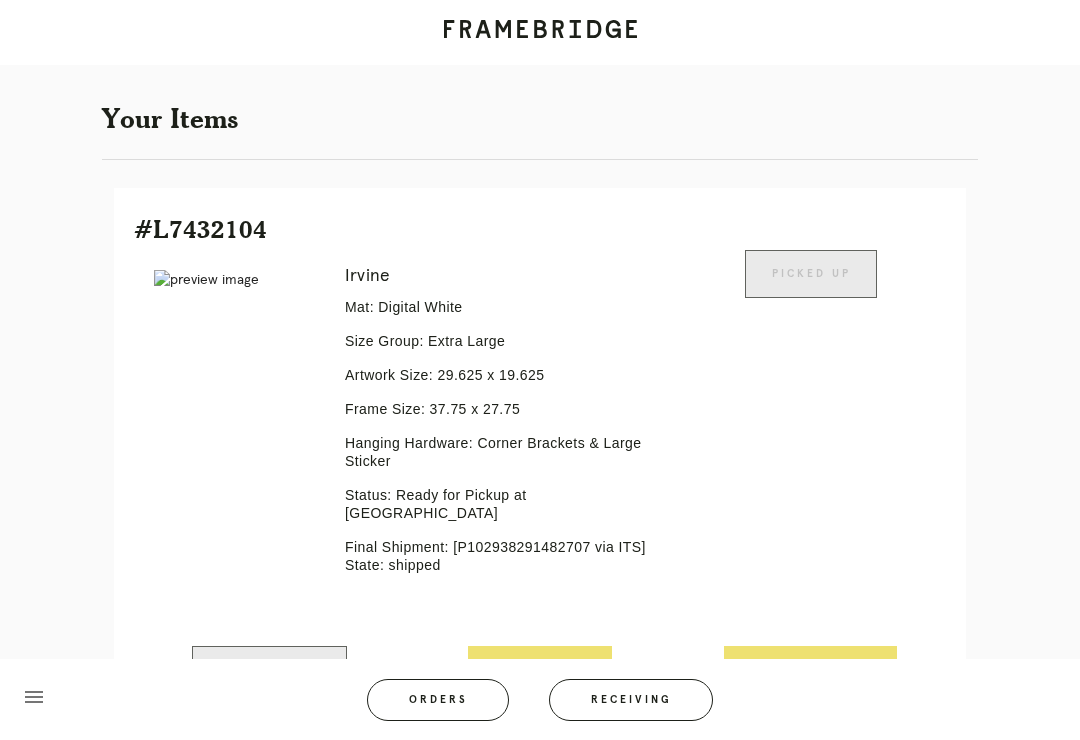 click on "Orders" at bounding box center (438, 700) 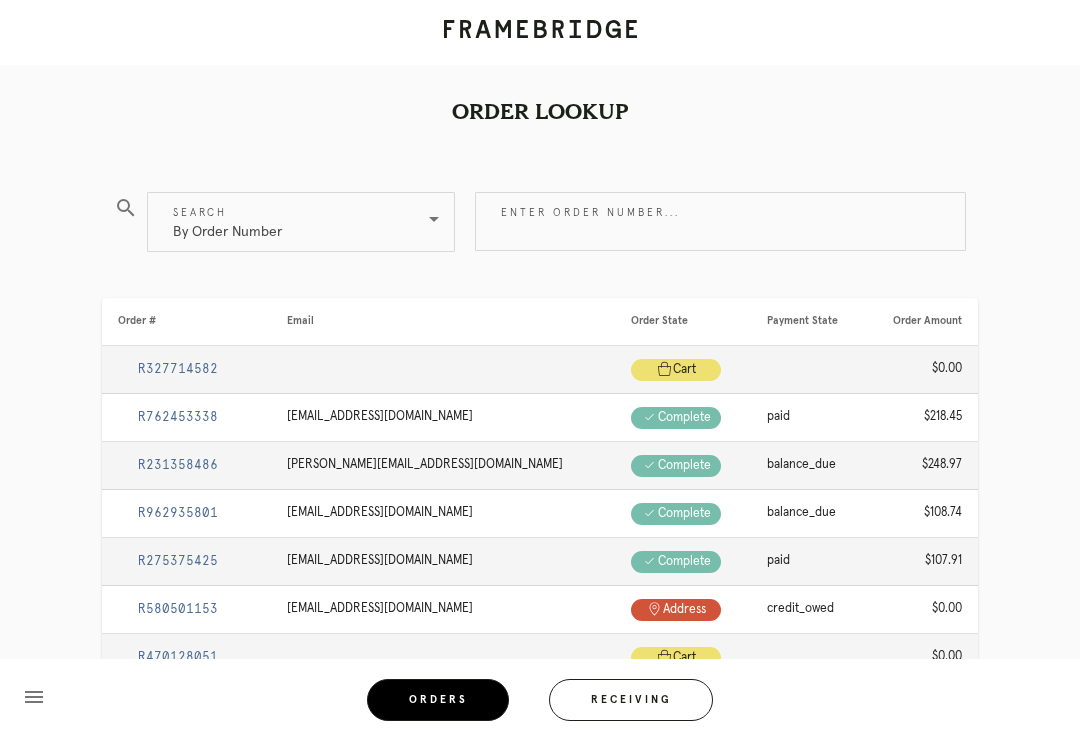 click on "Enter order number..." at bounding box center [720, 221] 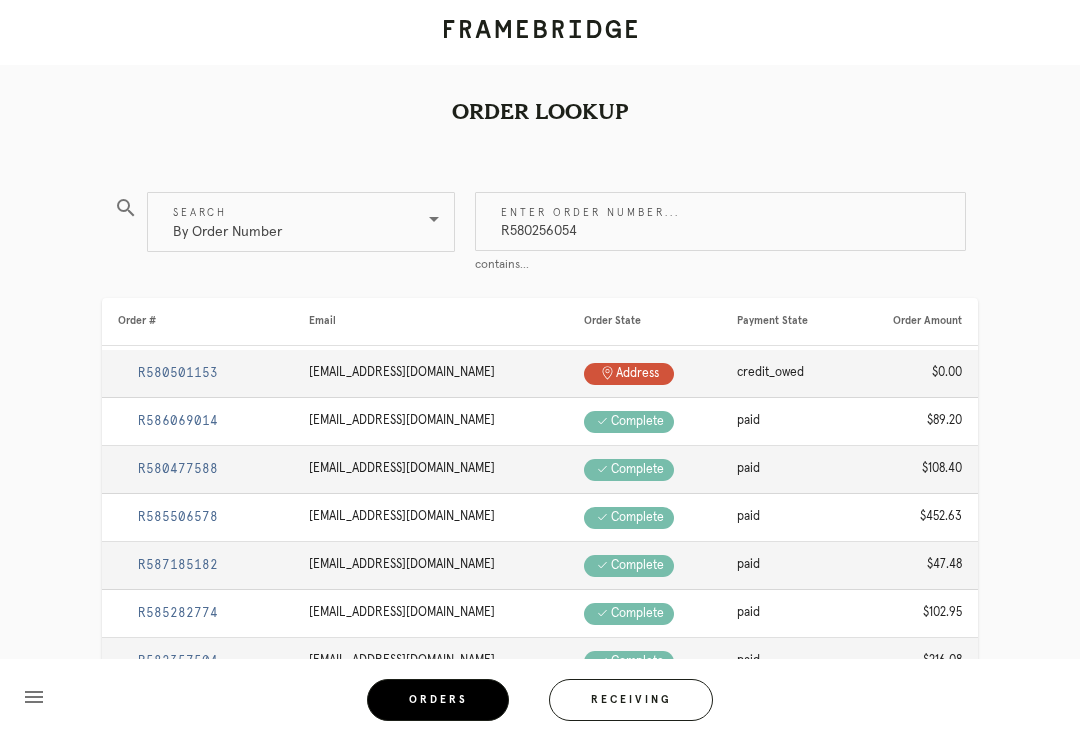 type on "R580256054" 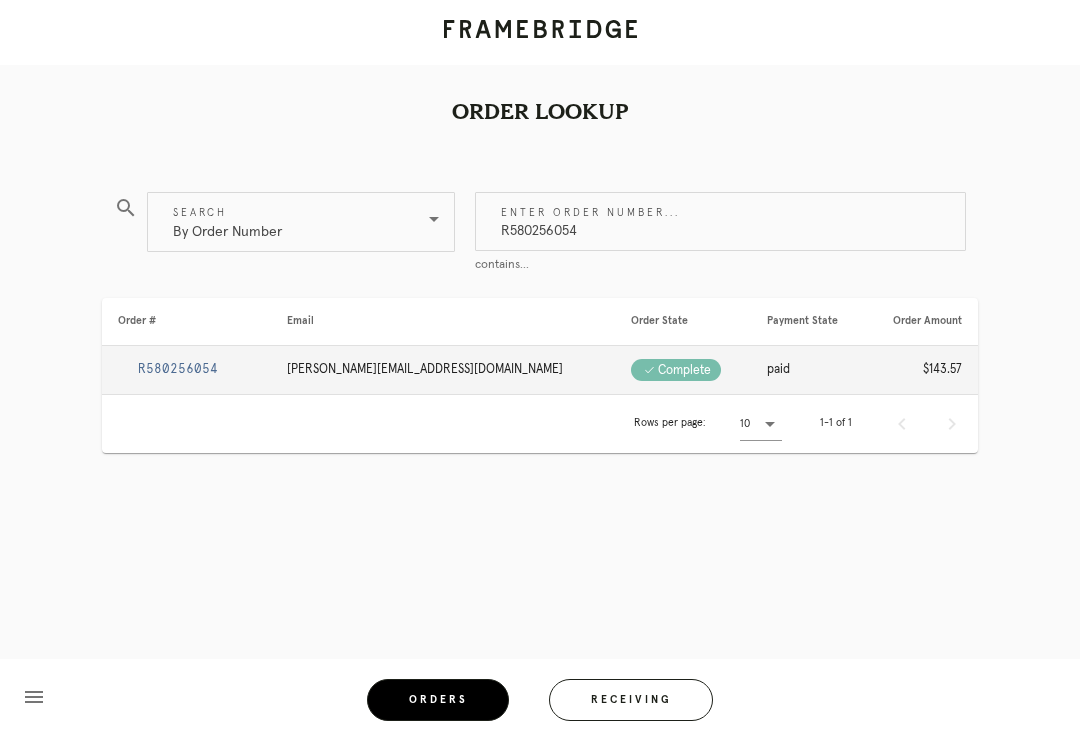 click on "R580256054" at bounding box center (178, 369) 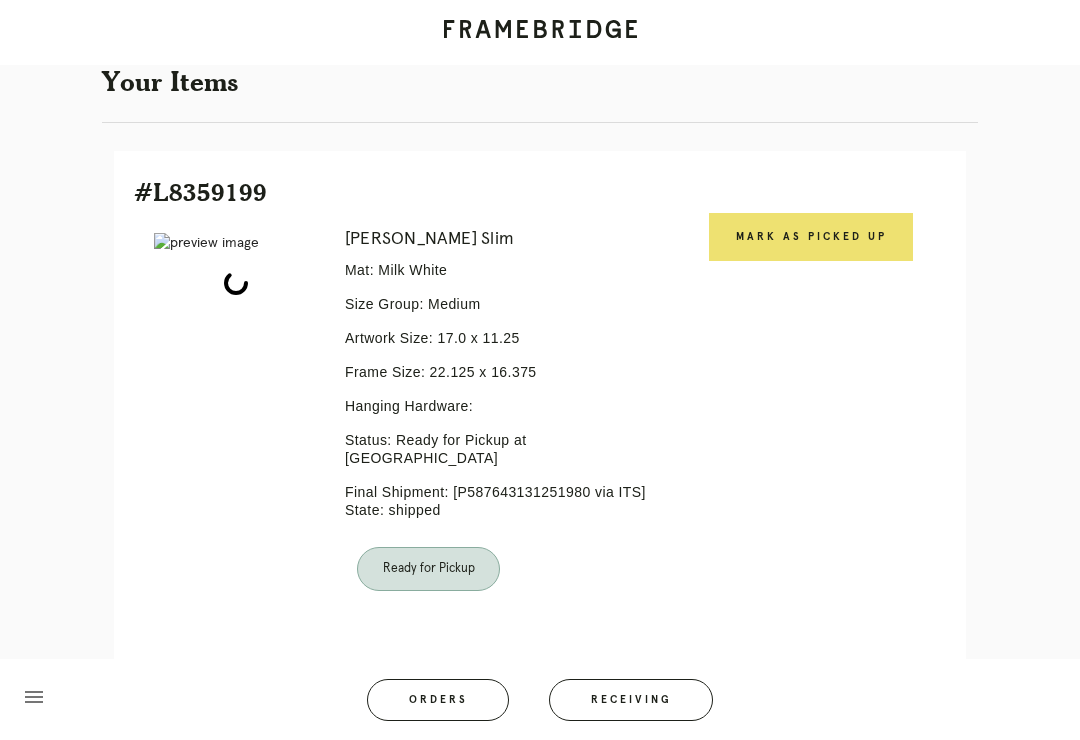scroll, scrollTop: 485, scrollLeft: 0, axis: vertical 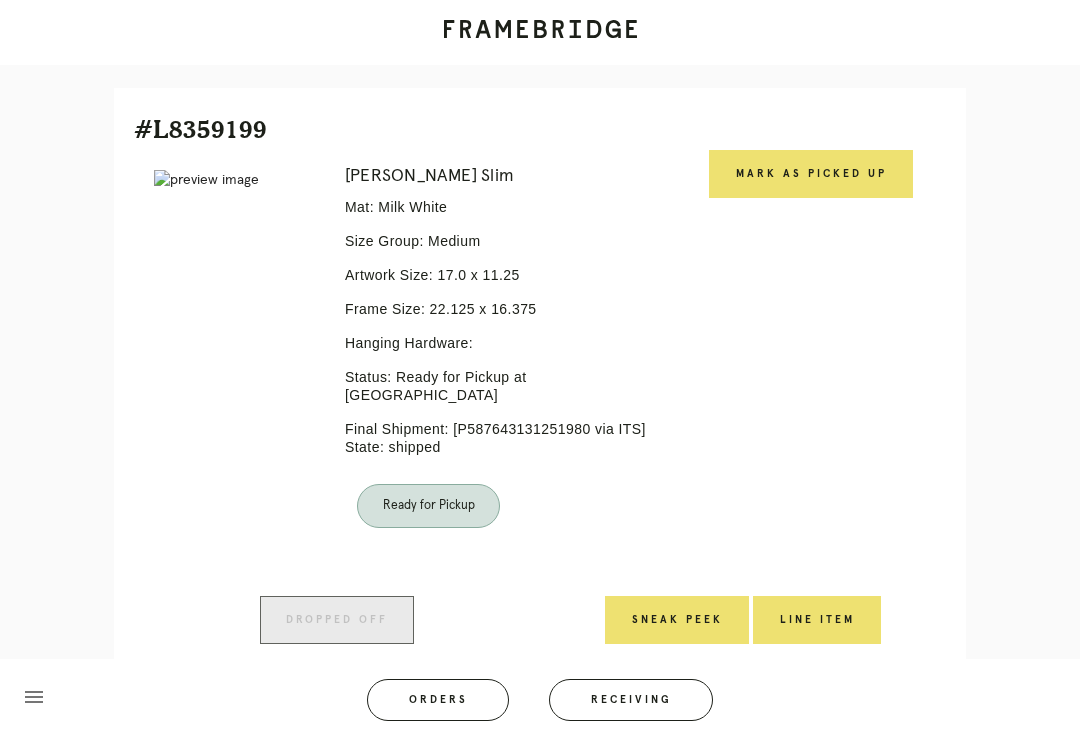 click on "Orders" at bounding box center [438, 700] 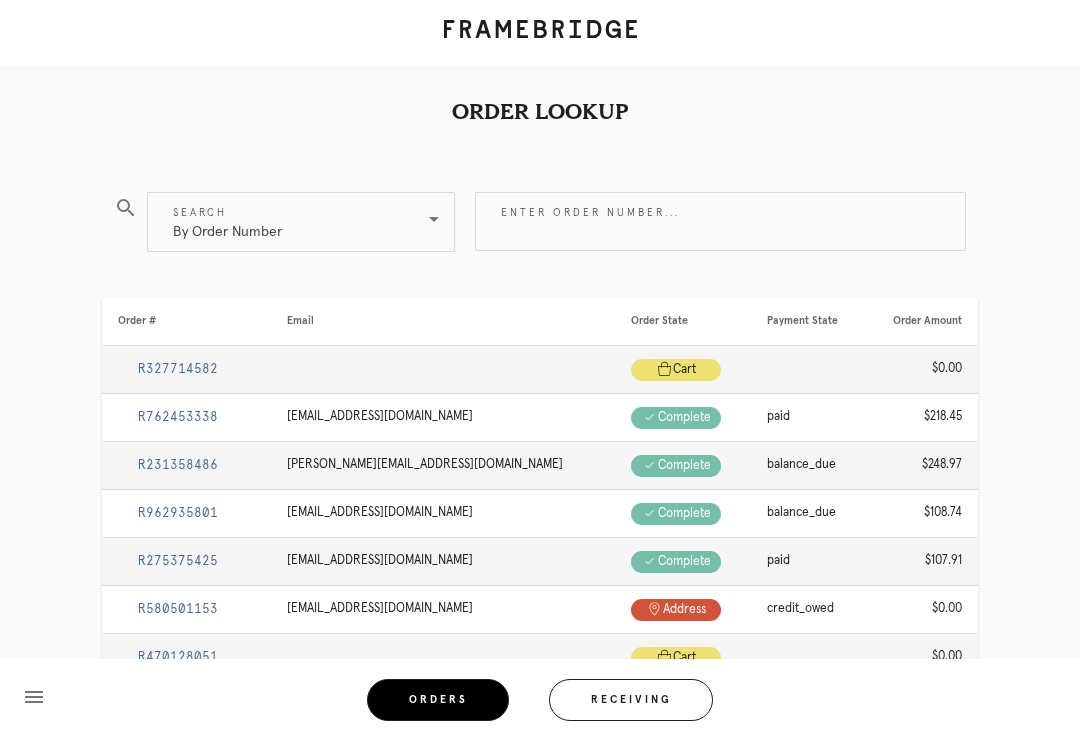 click on "Enter order number..." at bounding box center (720, 221) 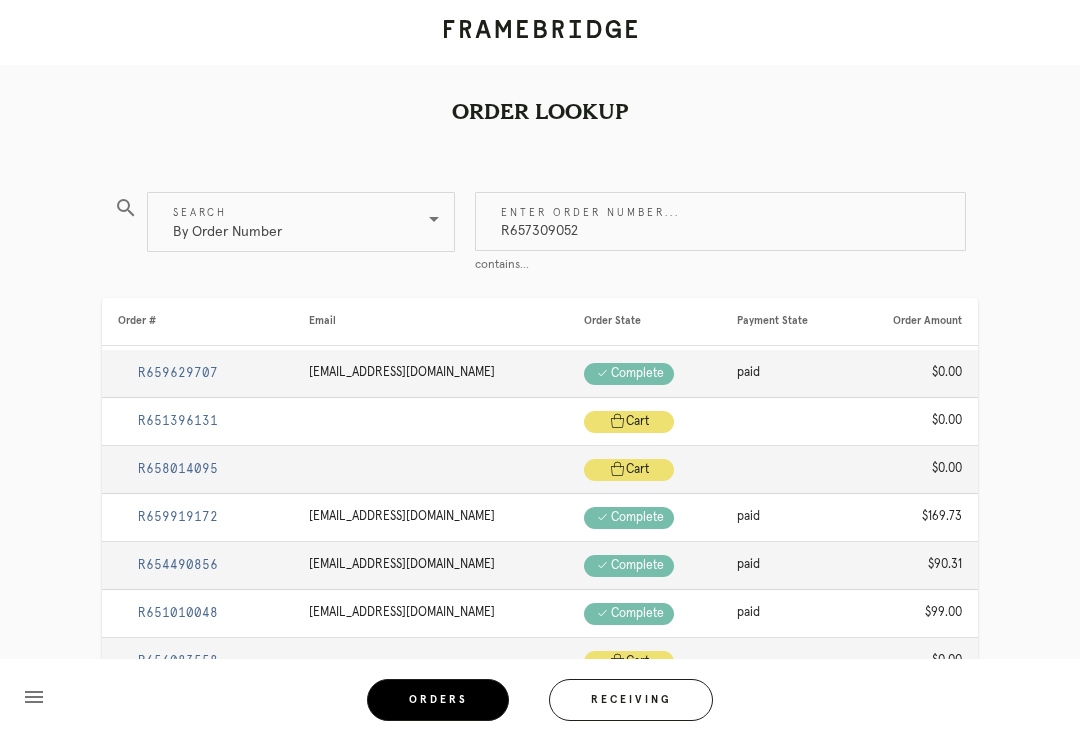 type on "R657309052" 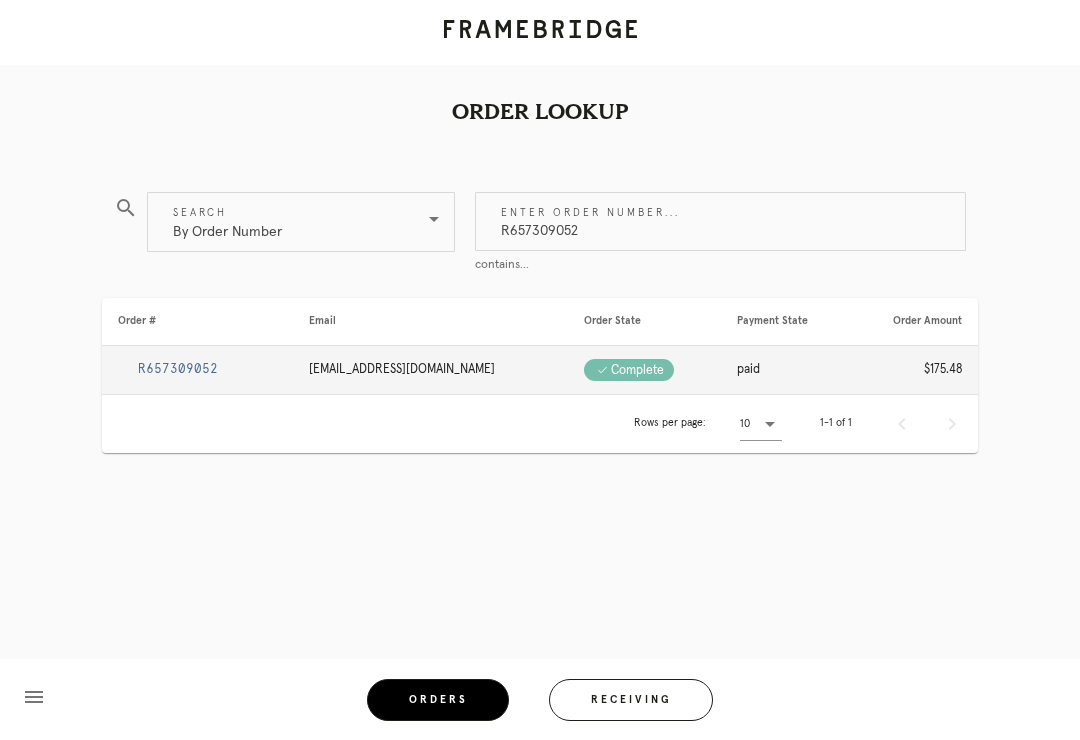 click on "R657309052" at bounding box center (197, 370) 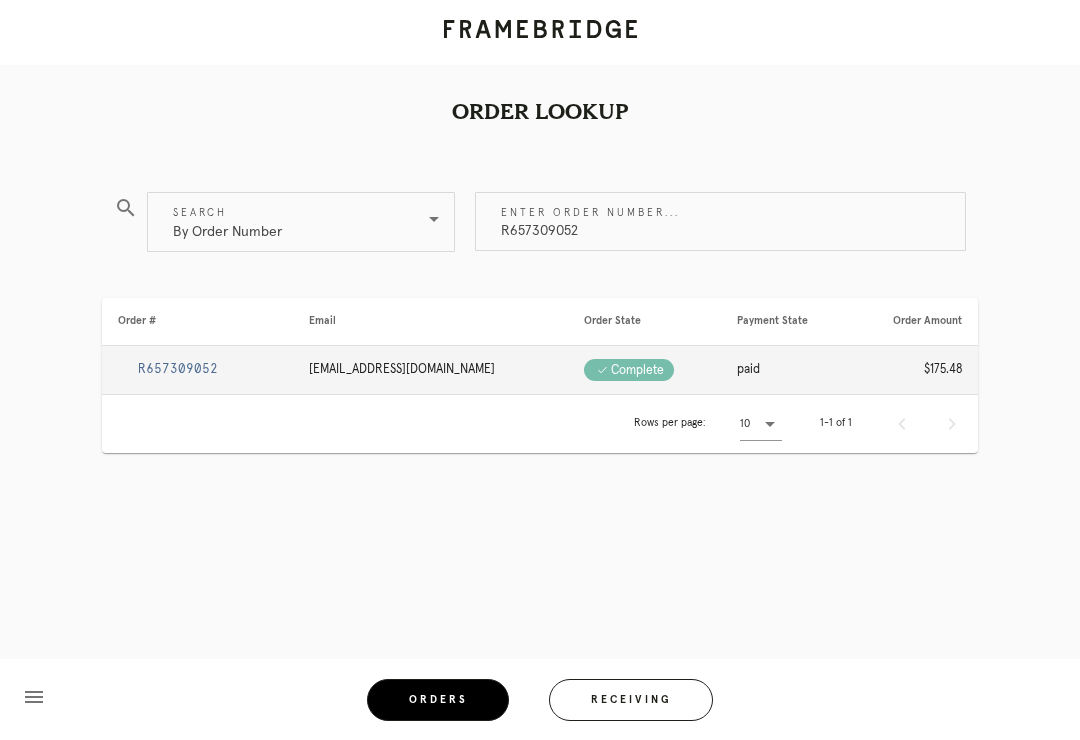 click on "R657309052" at bounding box center (178, 369) 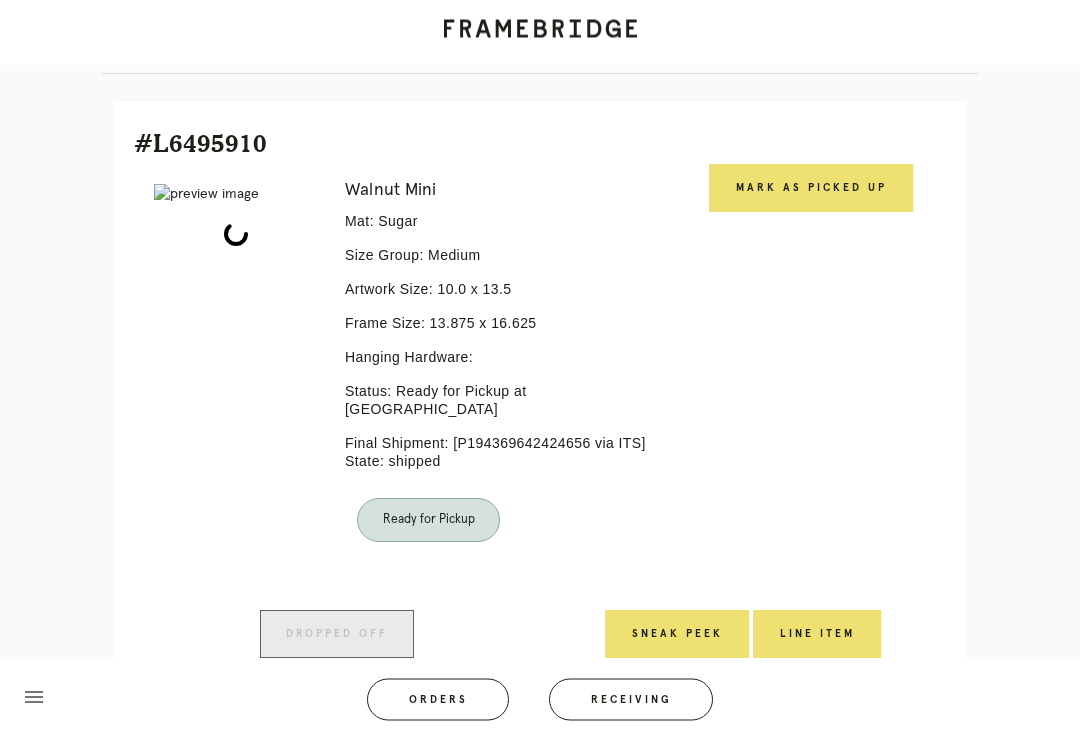 scroll, scrollTop: 485, scrollLeft: 0, axis: vertical 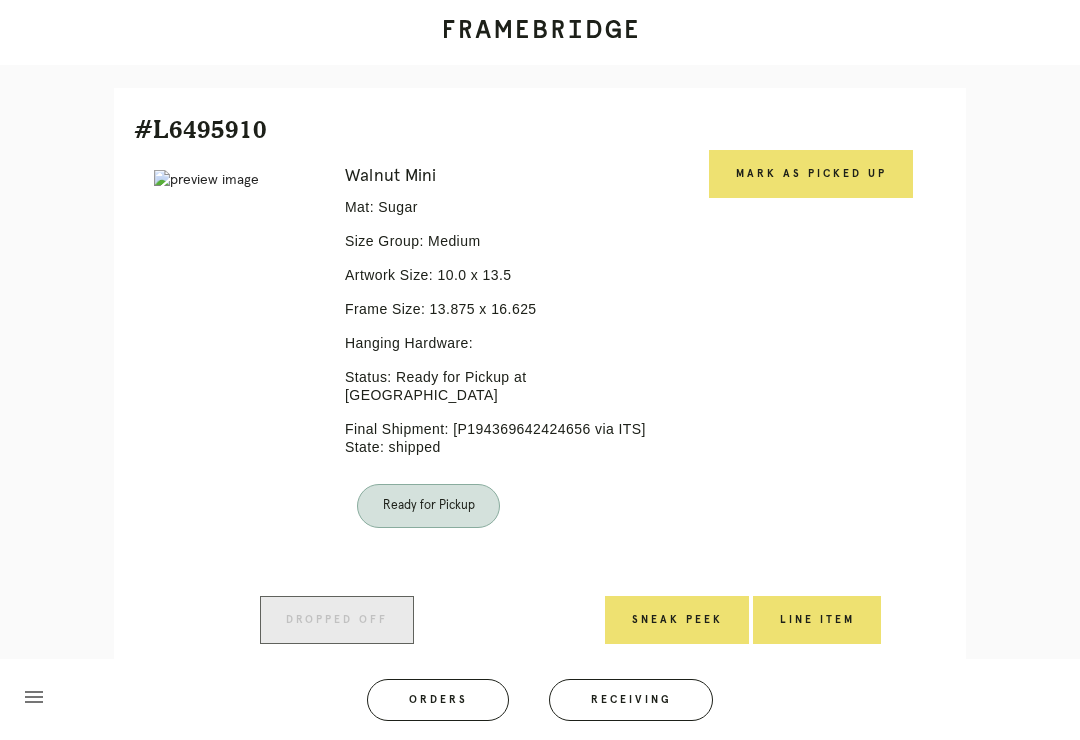 click on "Mark as Picked Up" at bounding box center [811, 174] 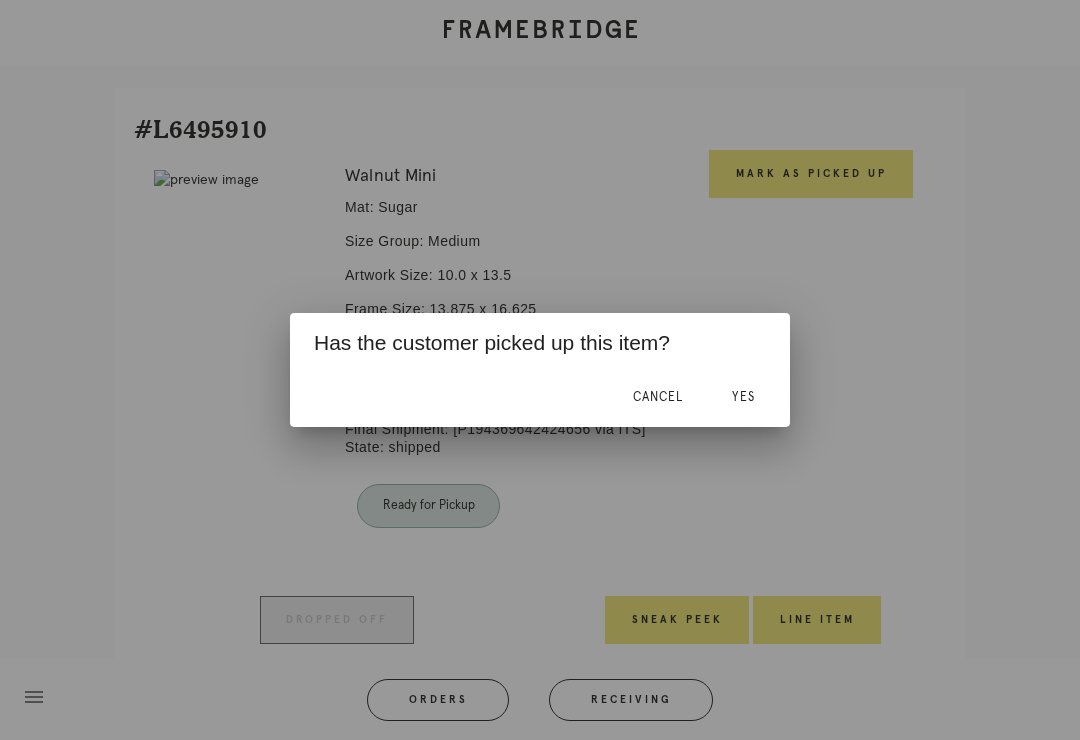 click on "Yes" at bounding box center (743, 397) 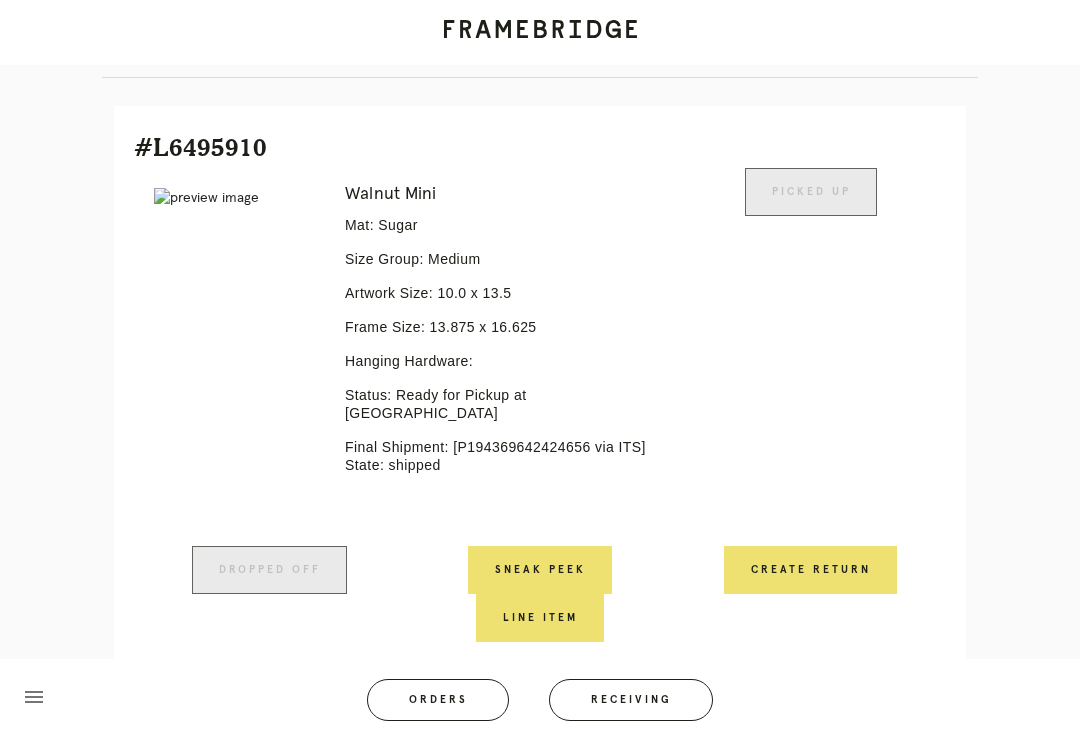 click on "Orders" at bounding box center (438, 700) 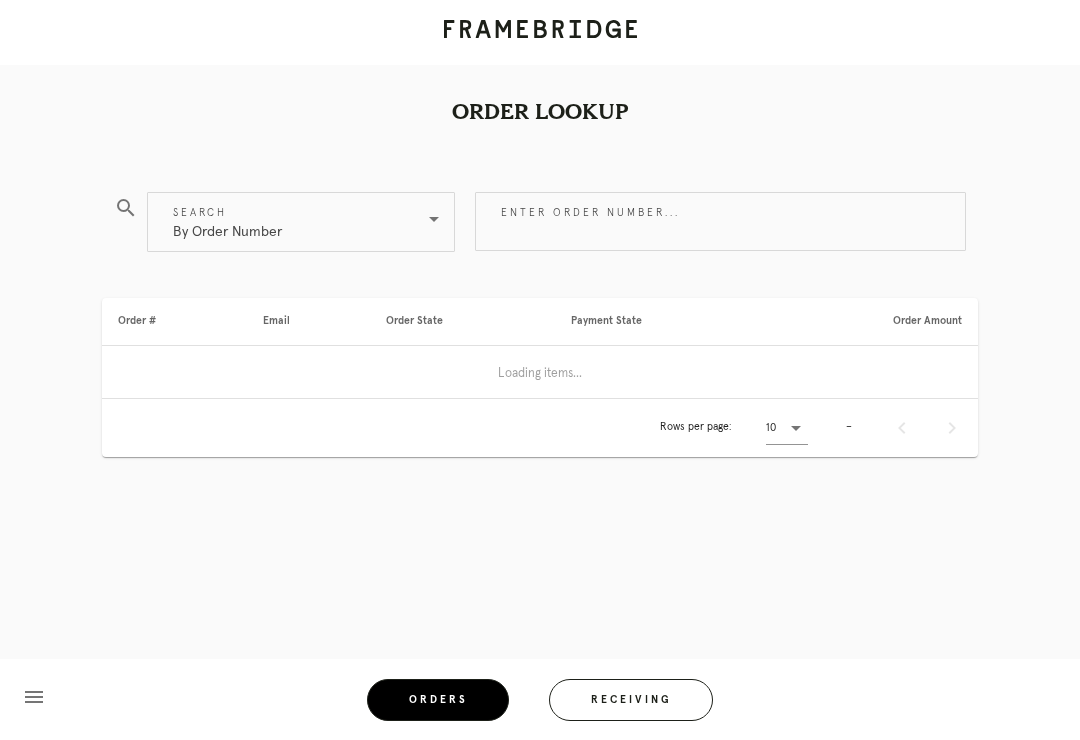 scroll, scrollTop: 0, scrollLeft: 0, axis: both 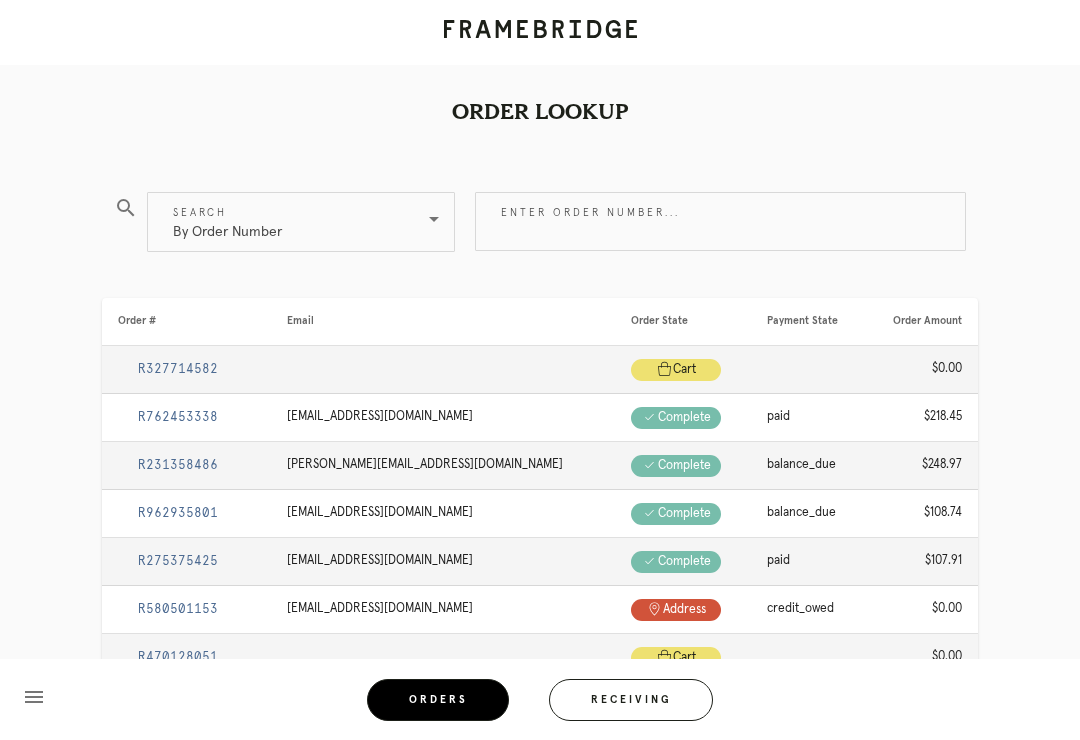 click on "Enter order number..." at bounding box center [720, 221] 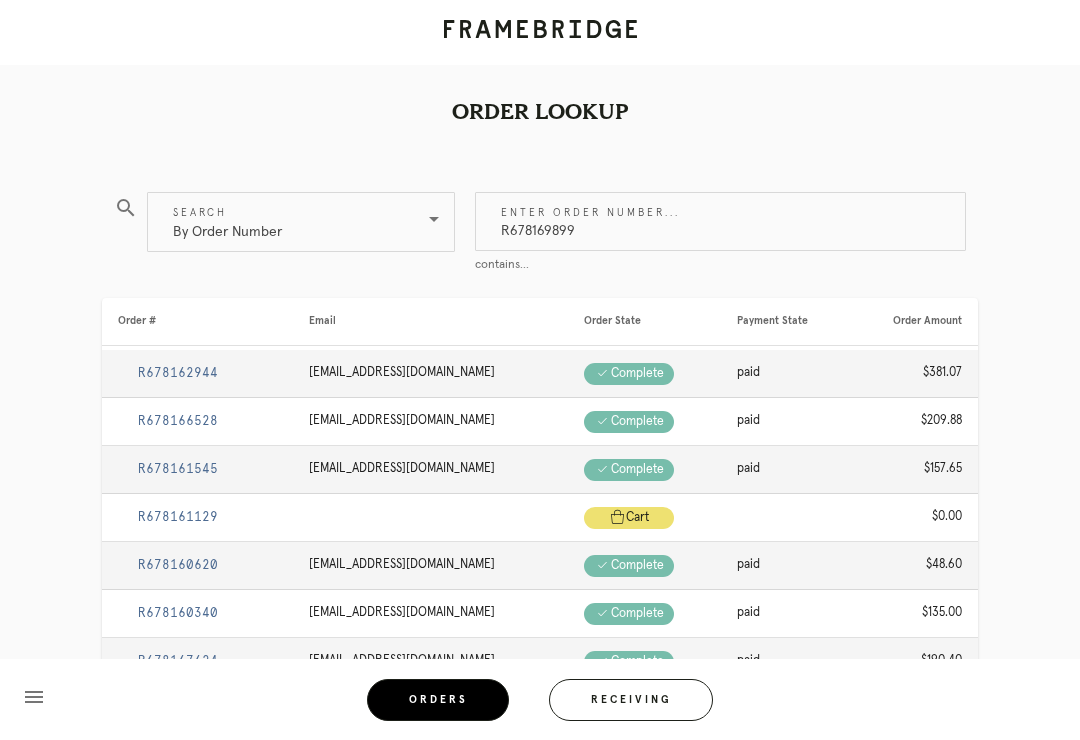 type on "R678169899" 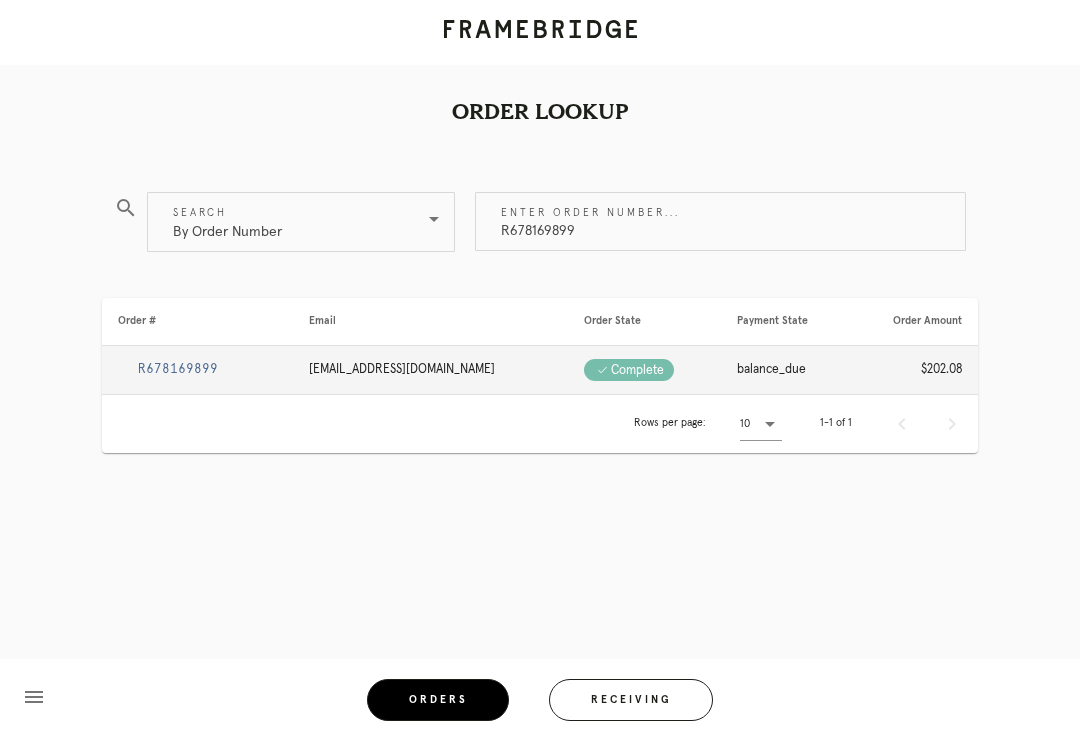 click on "R678169899" at bounding box center [178, 369] 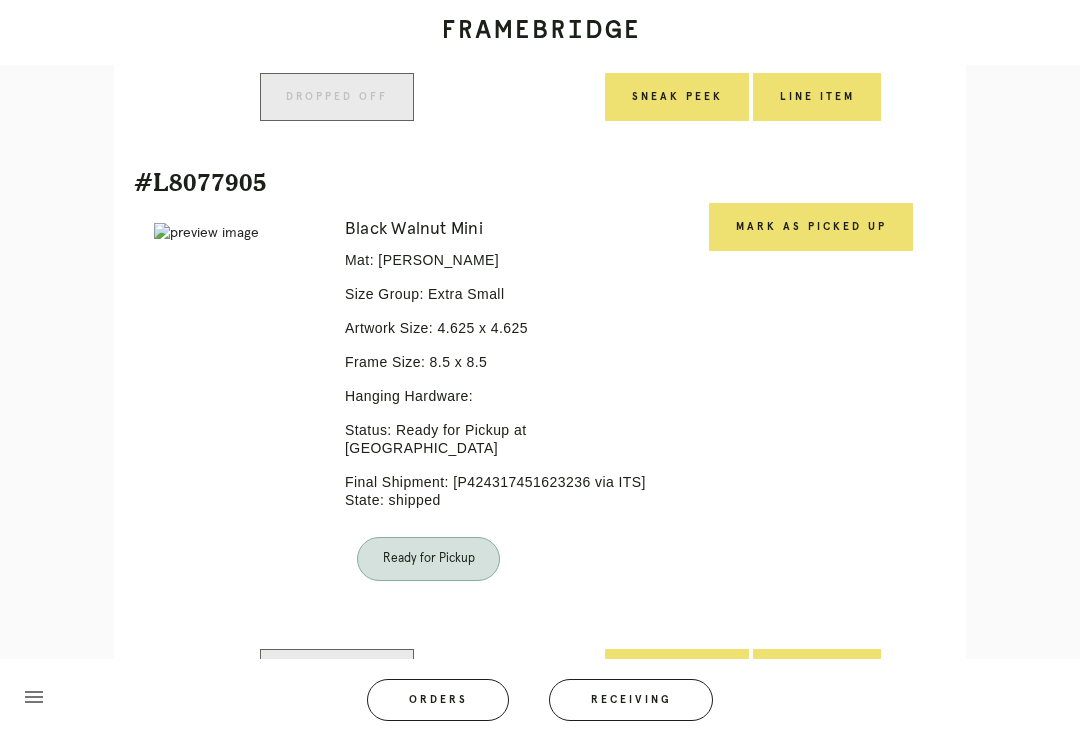 scroll, scrollTop: 993, scrollLeft: 0, axis: vertical 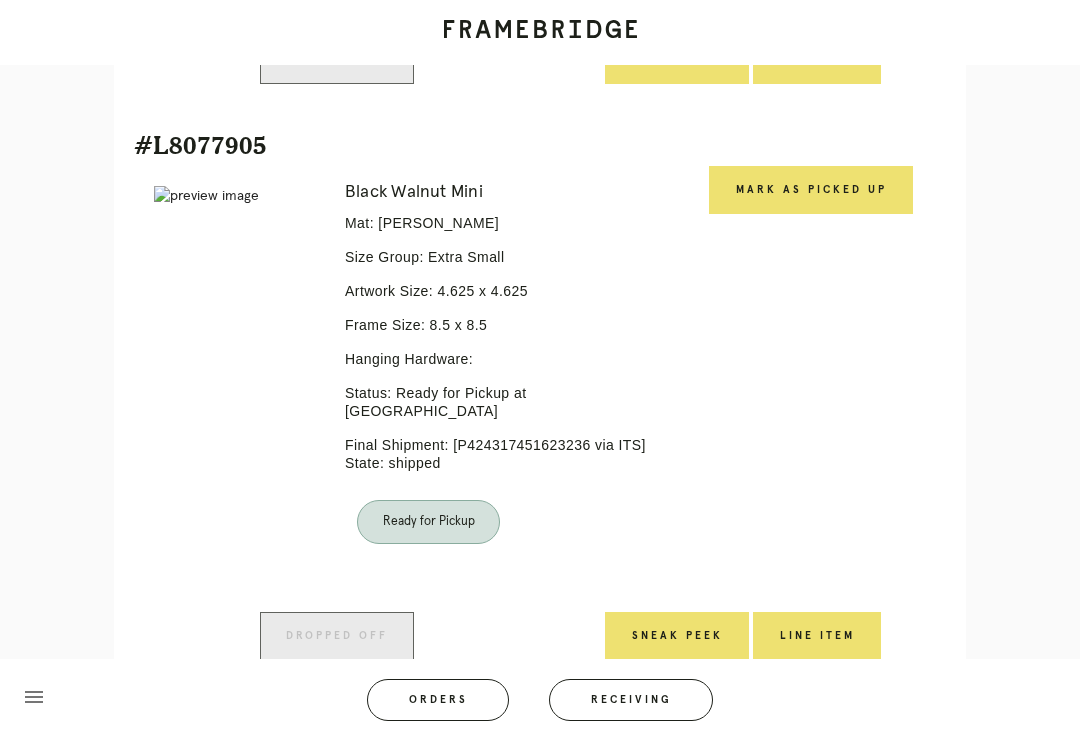 click on "Orders" at bounding box center (438, 700) 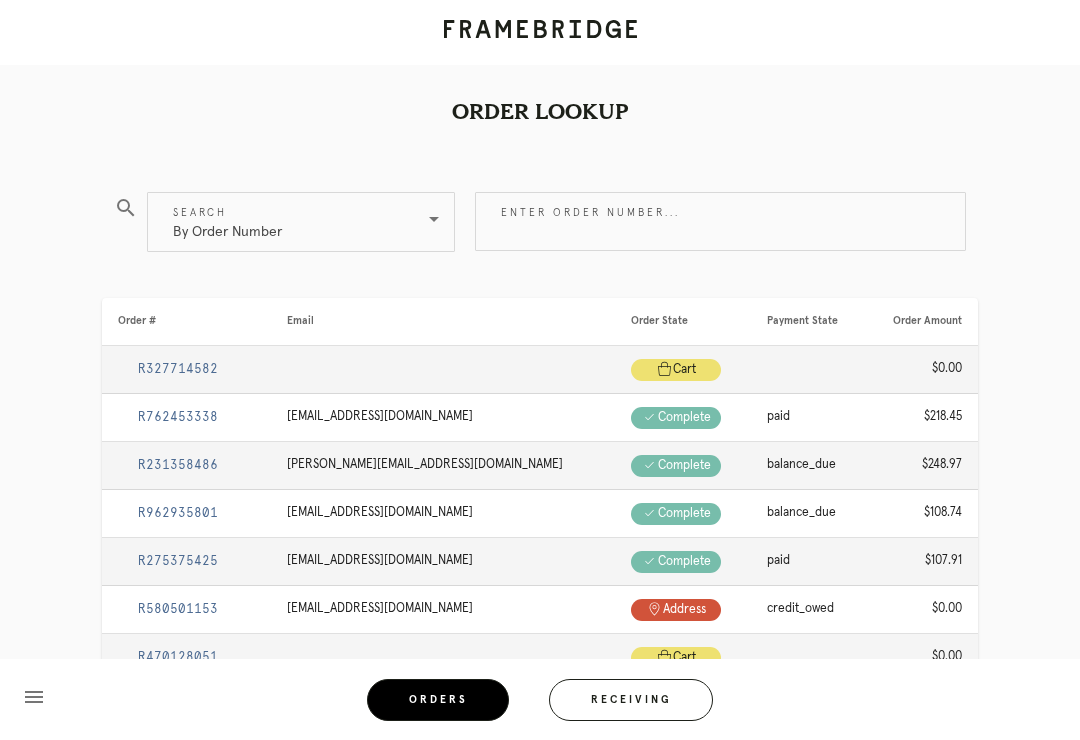 click on "Enter order number..." at bounding box center (720, 221) 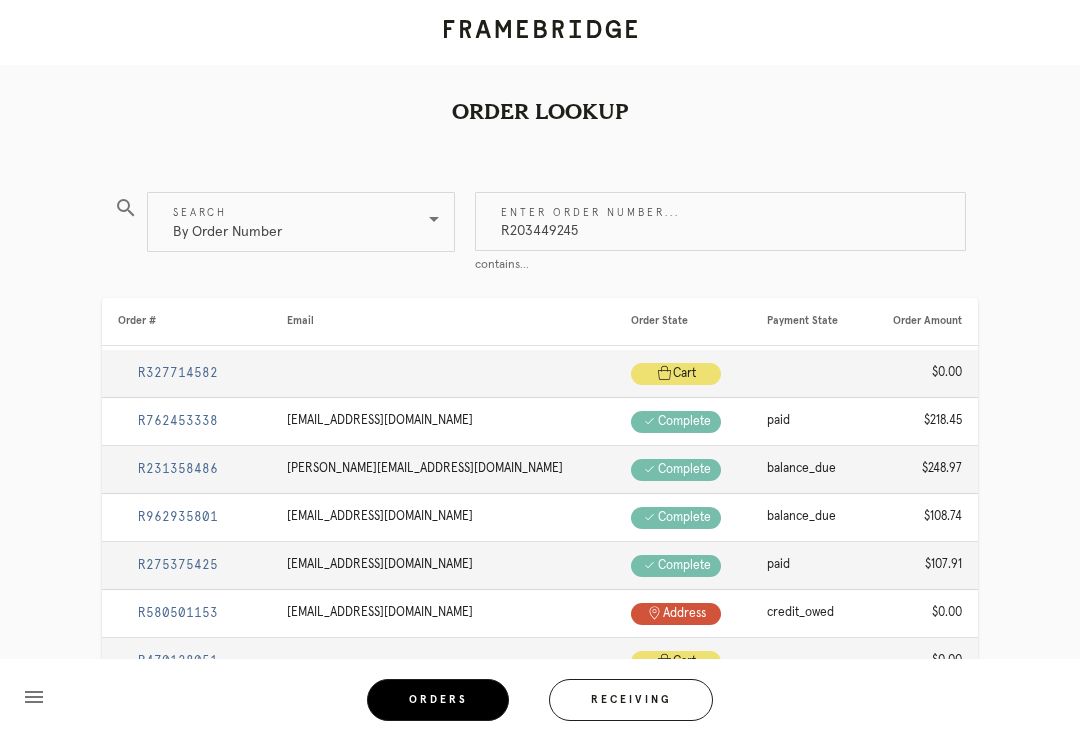 type on "R203449245" 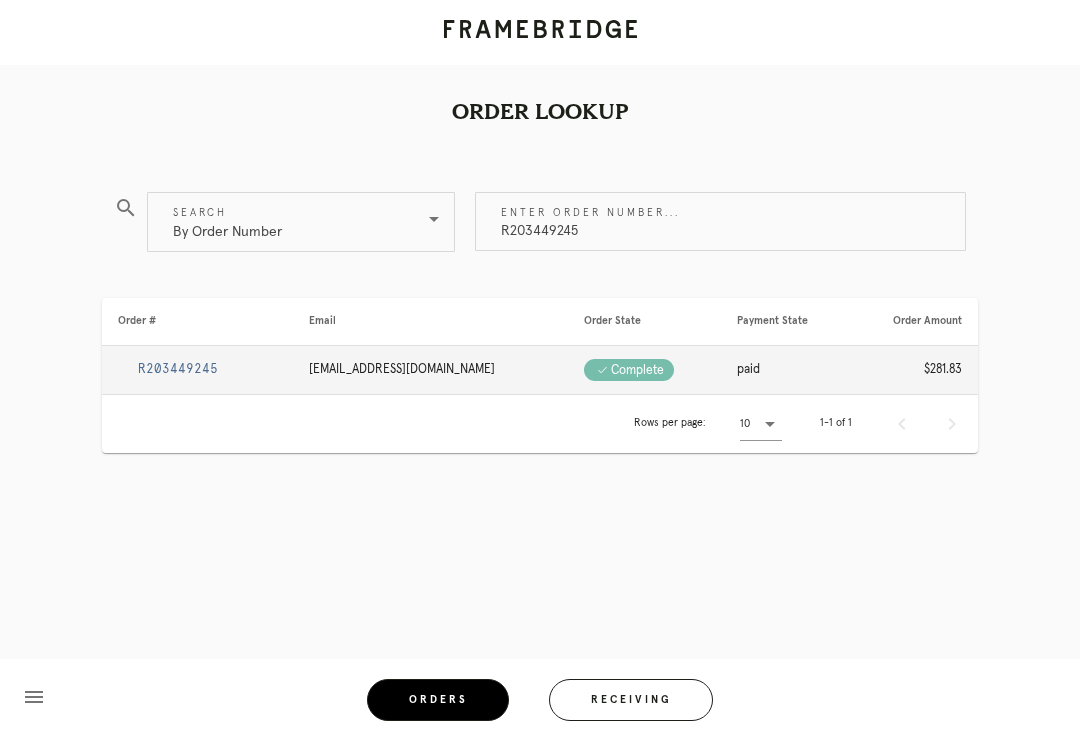 click on "R203449245" at bounding box center (178, 369) 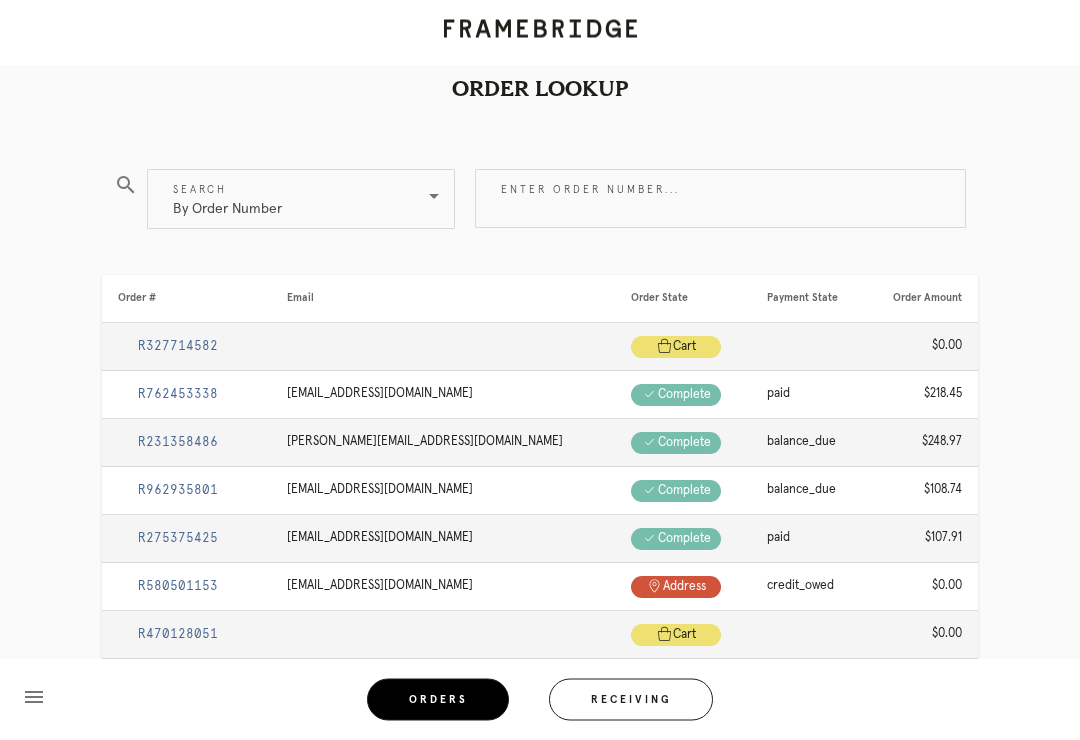scroll, scrollTop: 23, scrollLeft: 0, axis: vertical 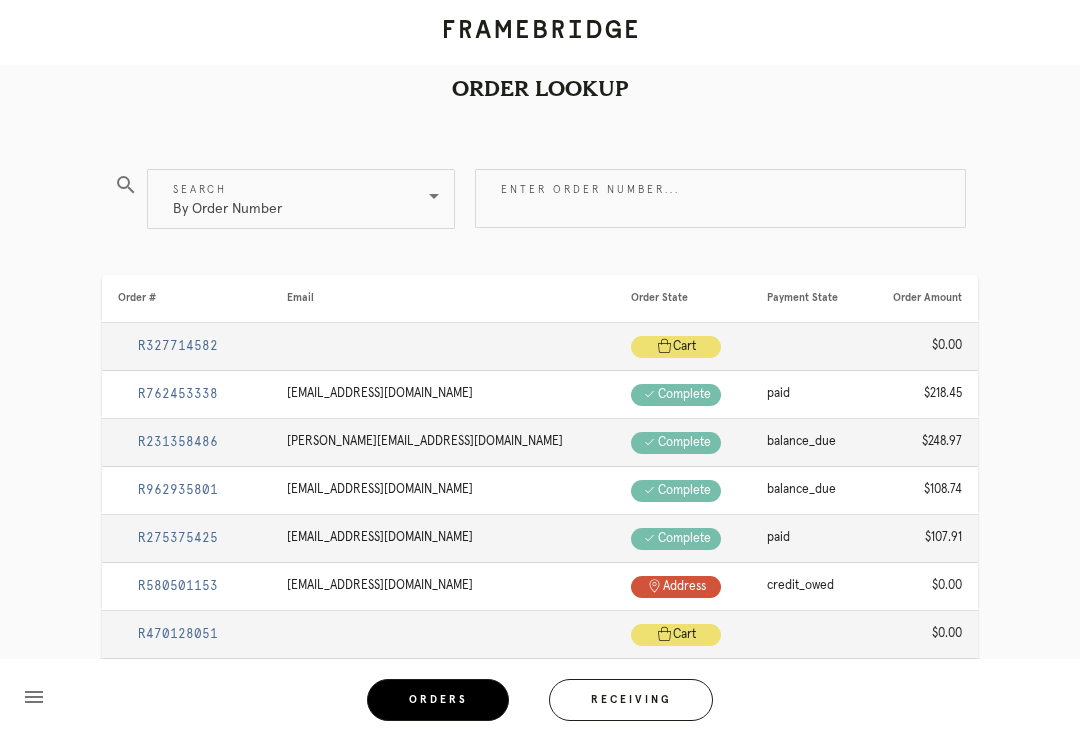 click on "Enter order number..." at bounding box center [720, 198] 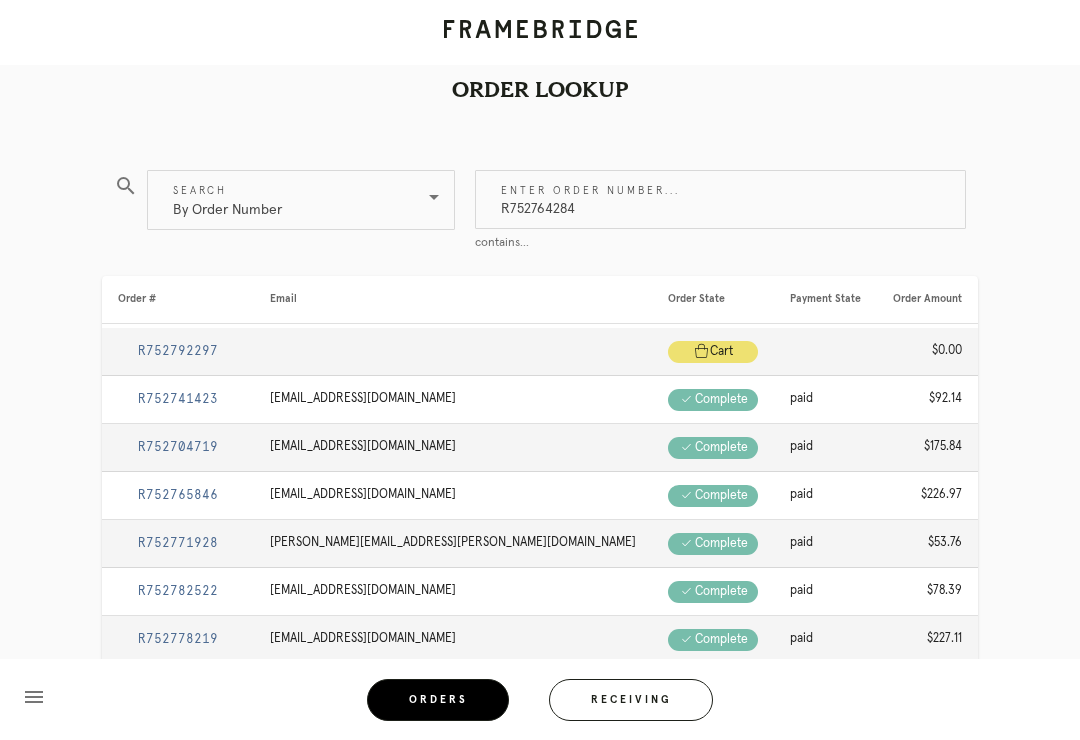 type on "R752764284" 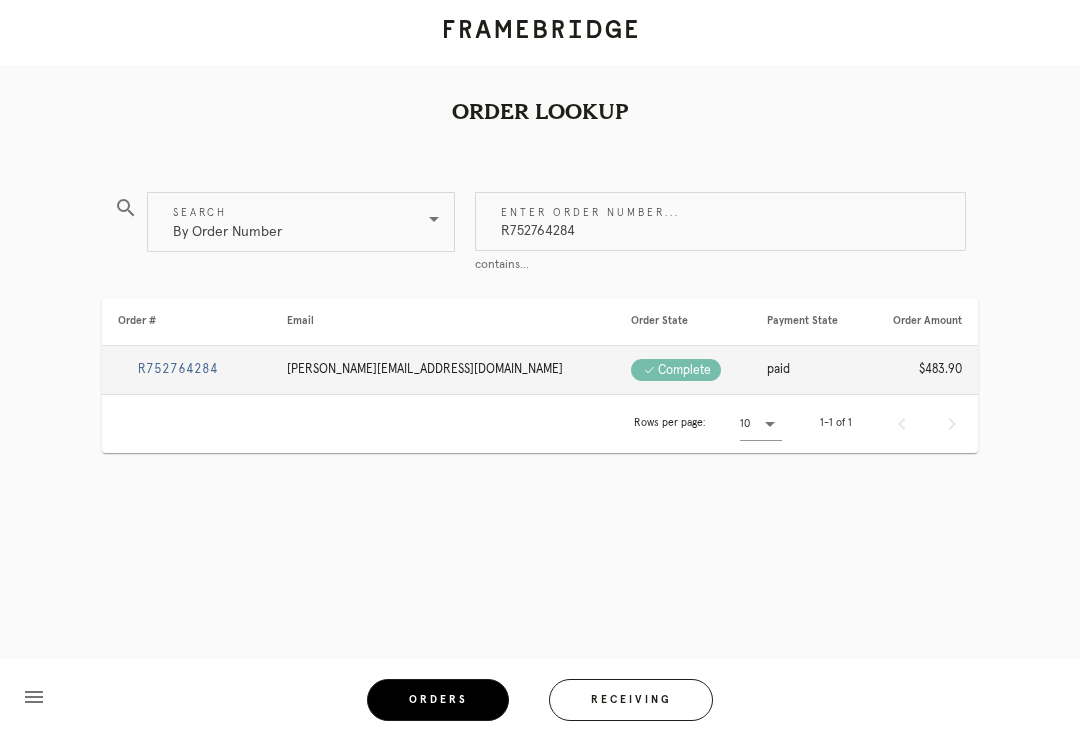scroll, scrollTop: 23, scrollLeft: 0, axis: vertical 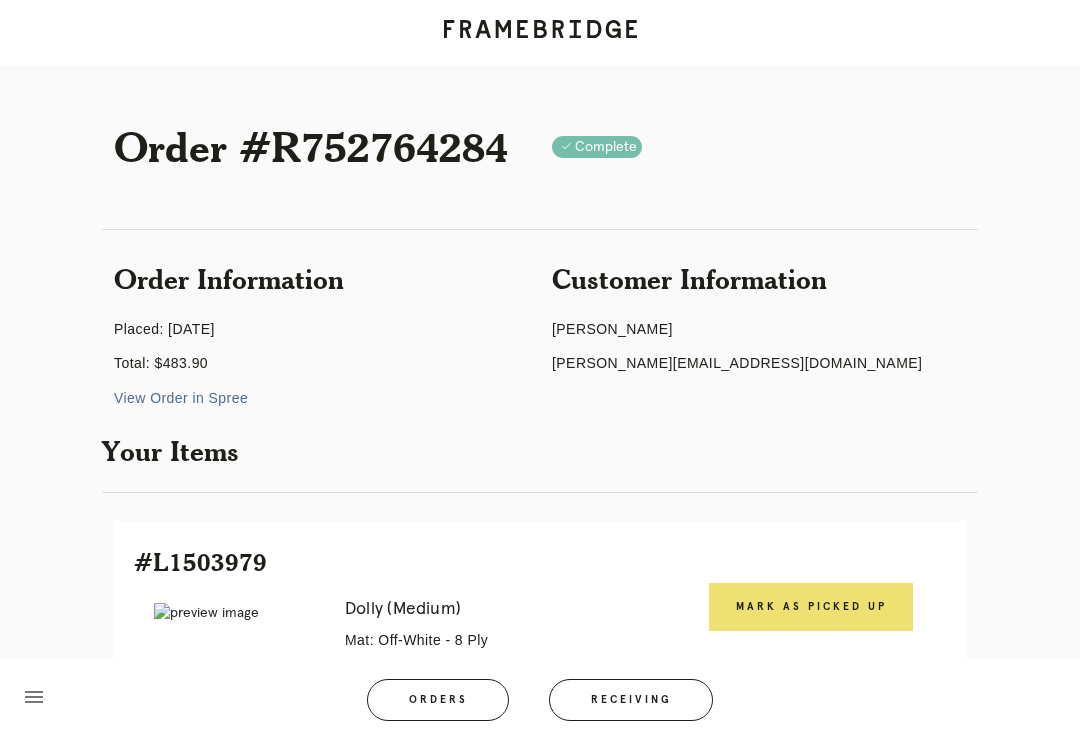 click on "Orders" at bounding box center [438, 700] 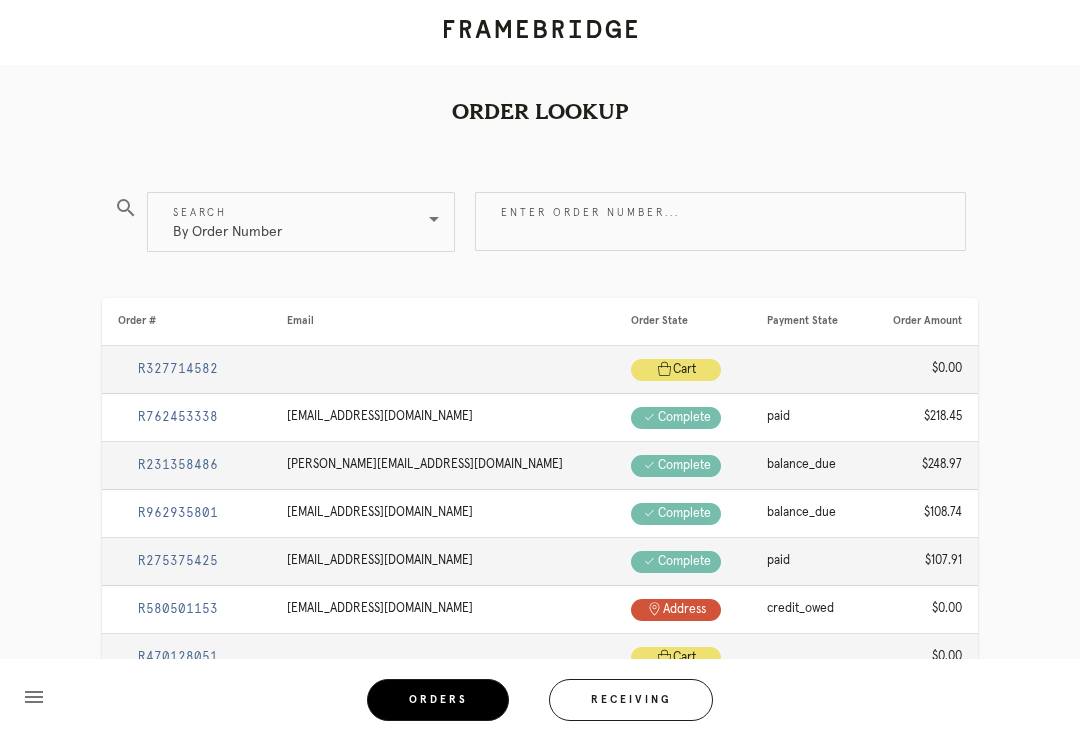 click on "Enter order number..." at bounding box center (720, 221) 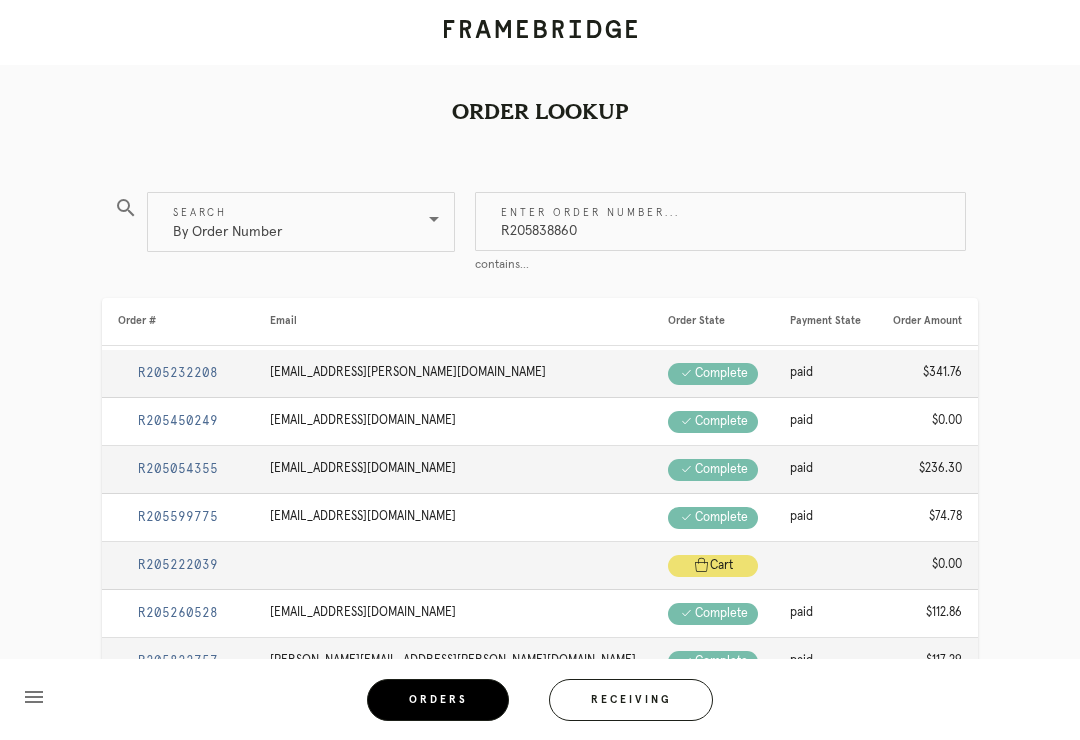 type on "R205838860" 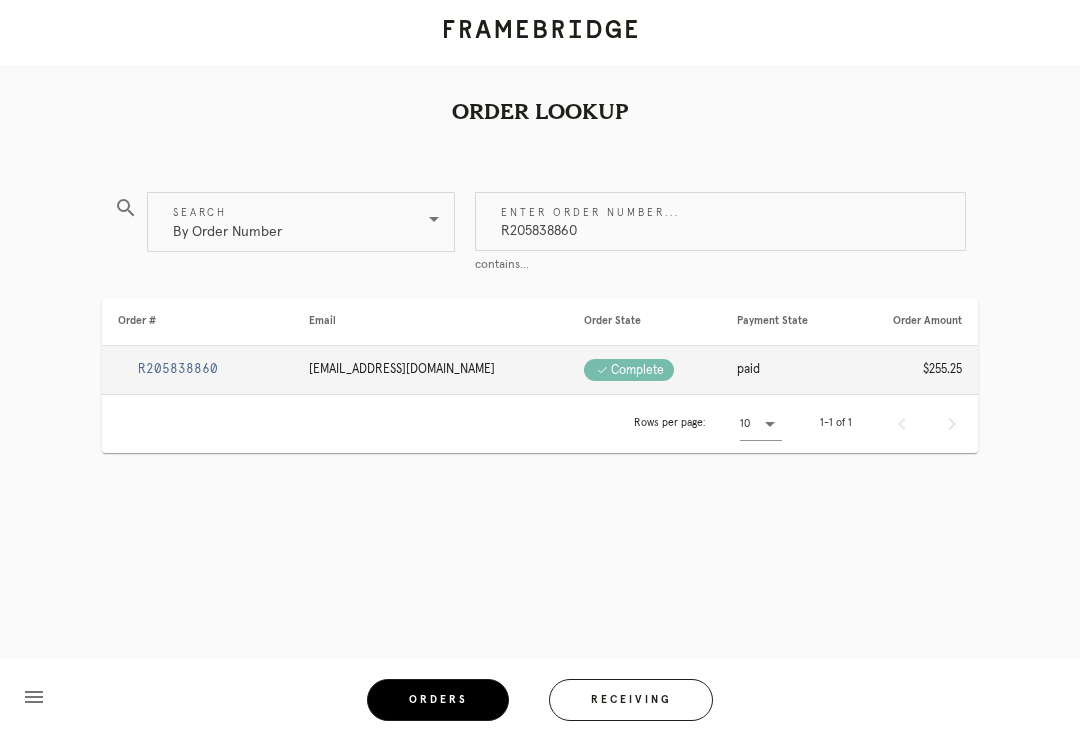 click on "R205838860" at bounding box center (178, 369) 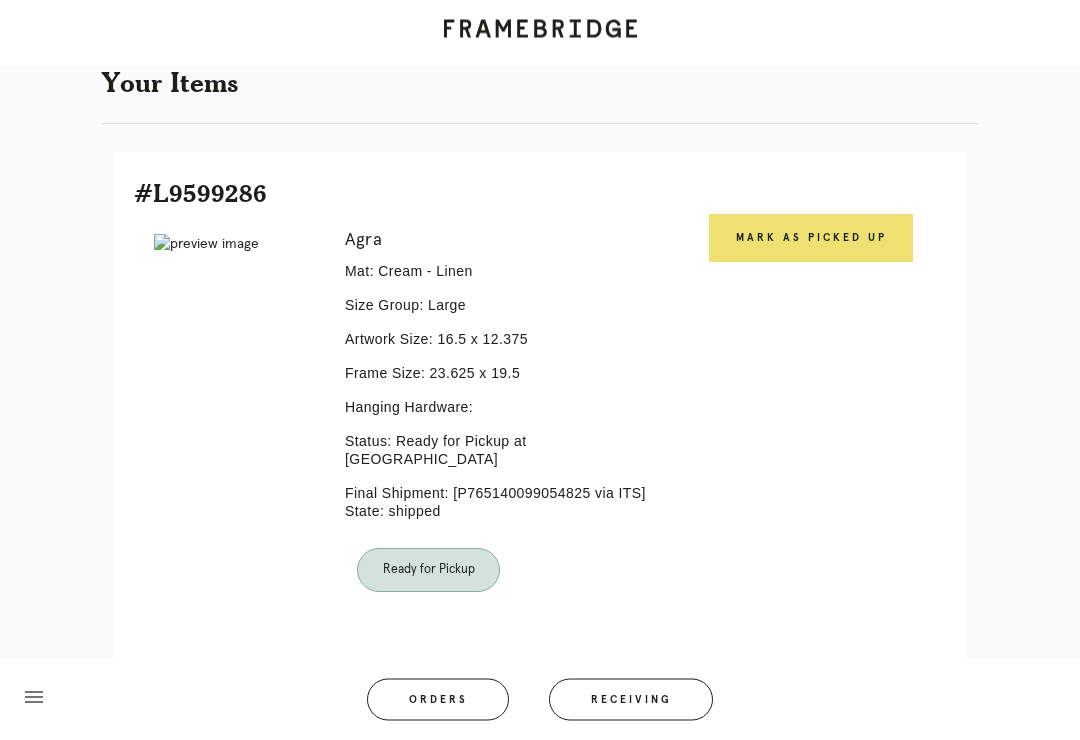 scroll, scrollTop: 433, scrollLeft: 0, axis: vertical 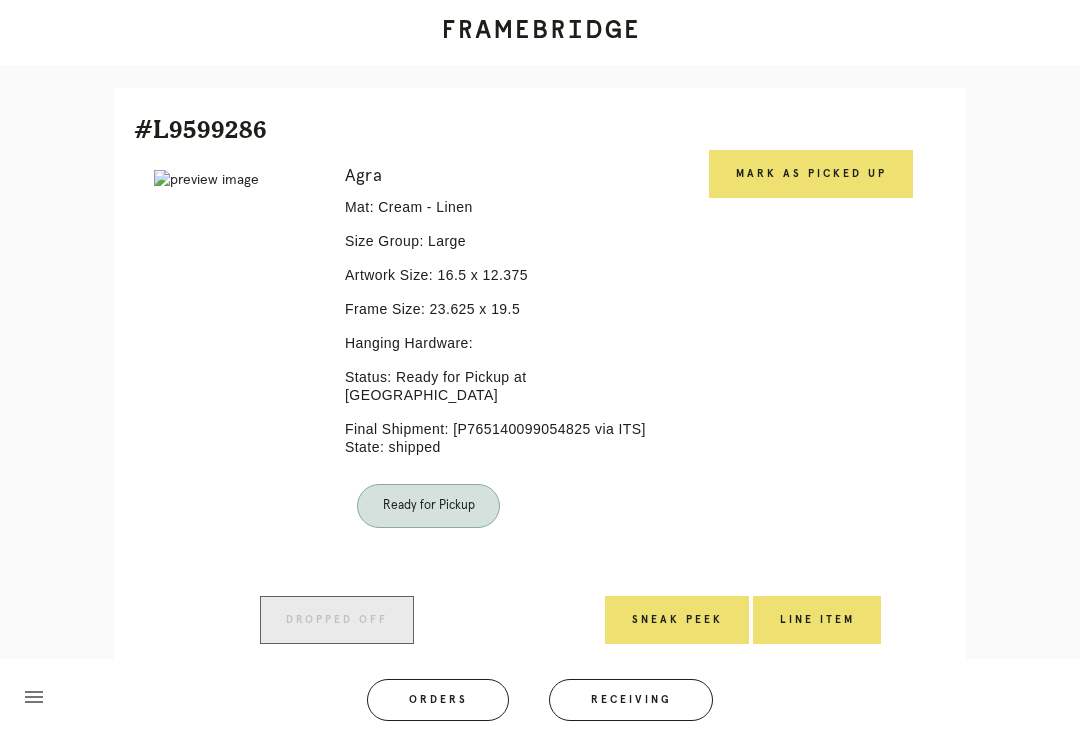 click on "Mark as Picked Up" at bounding box center (811, 174) 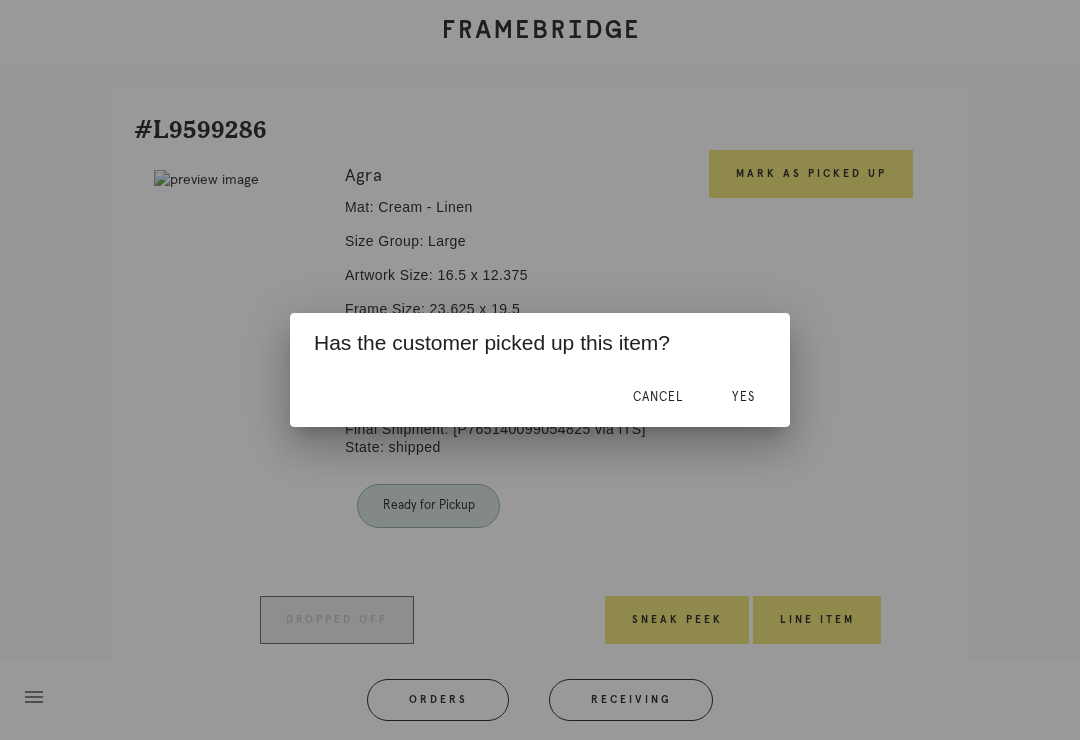 click on "Yes" at bounding box center [743, 397] 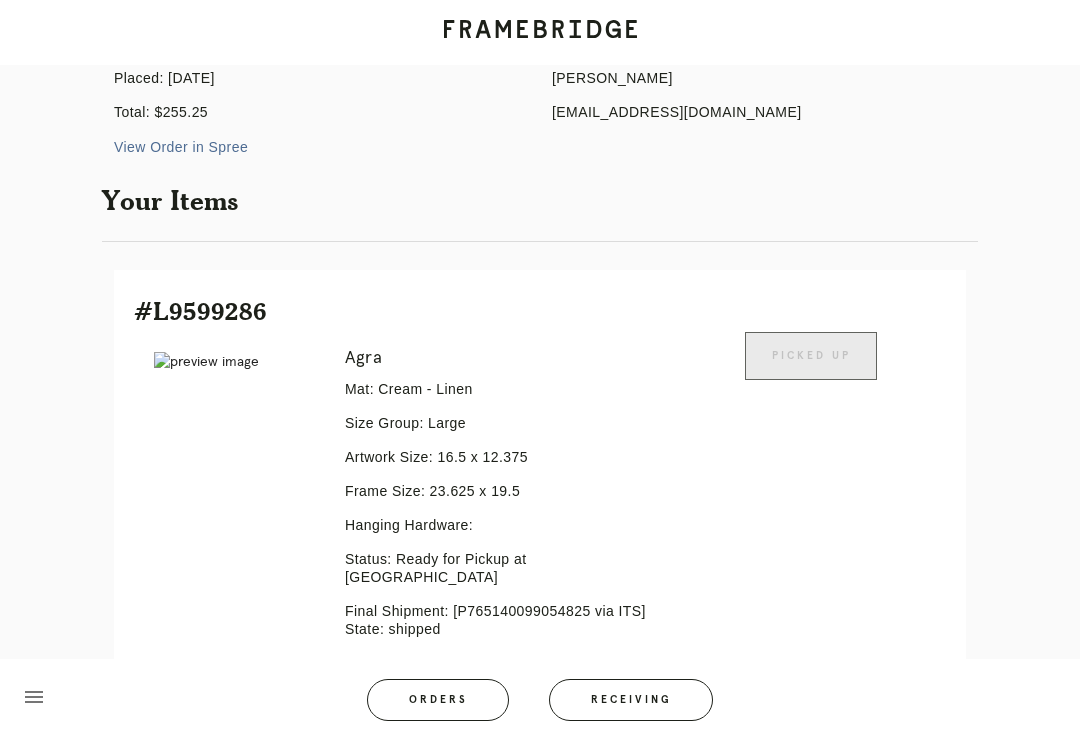 scroll, scrollTop: 0, scrollLeft: 0, axis: both 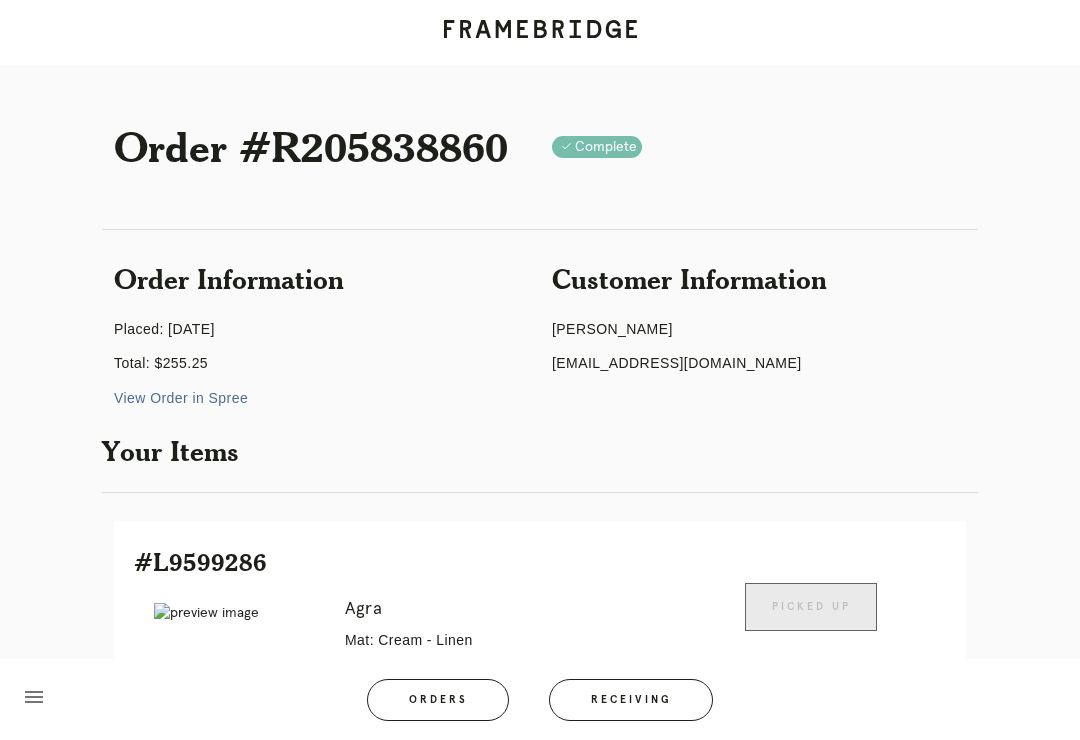 click on "Orders" at bounding box center [438, 700] 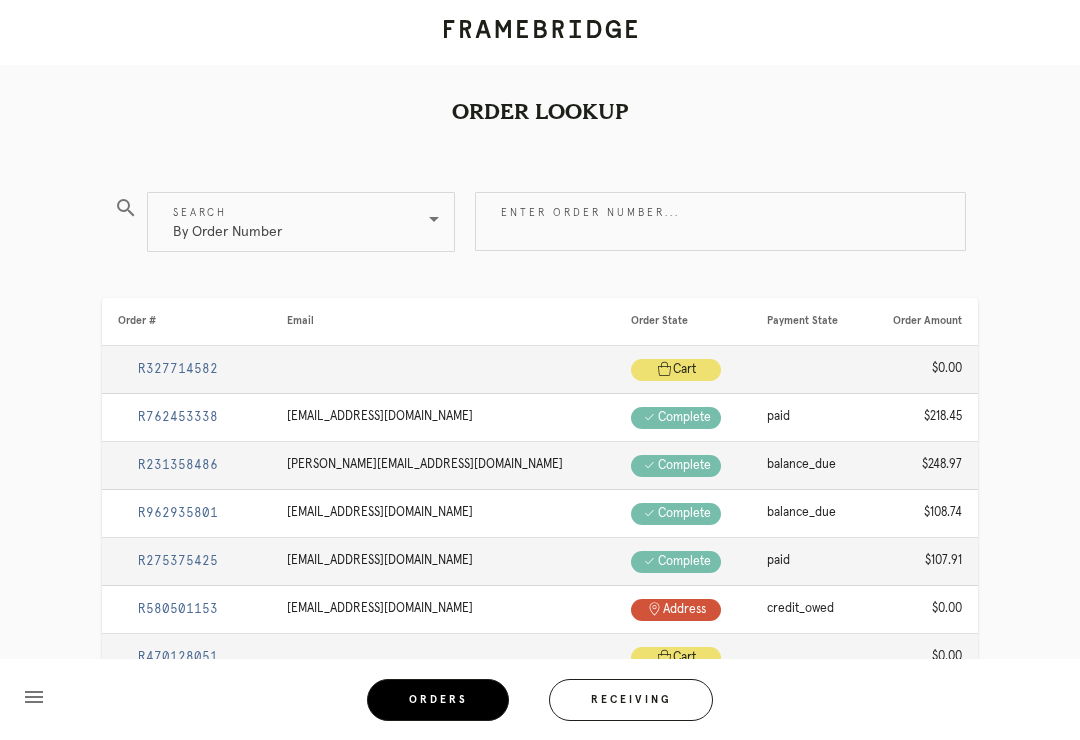 click on "Enter order number..." at bounding box center (720, 221) 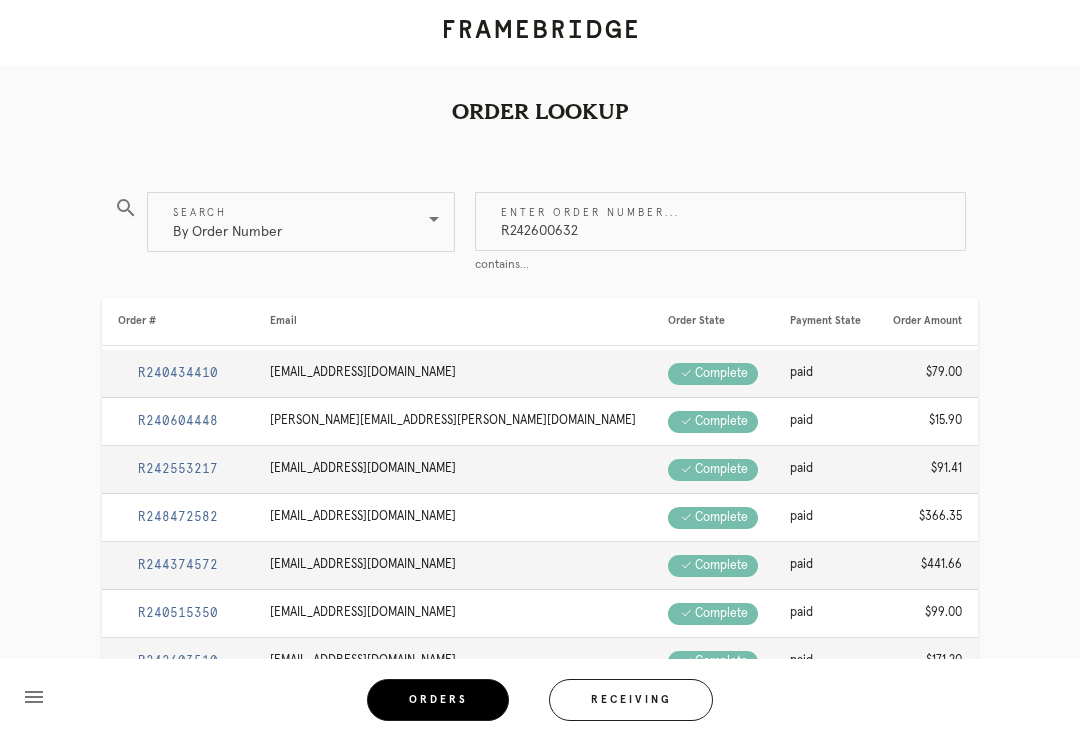 type on "R242600632" 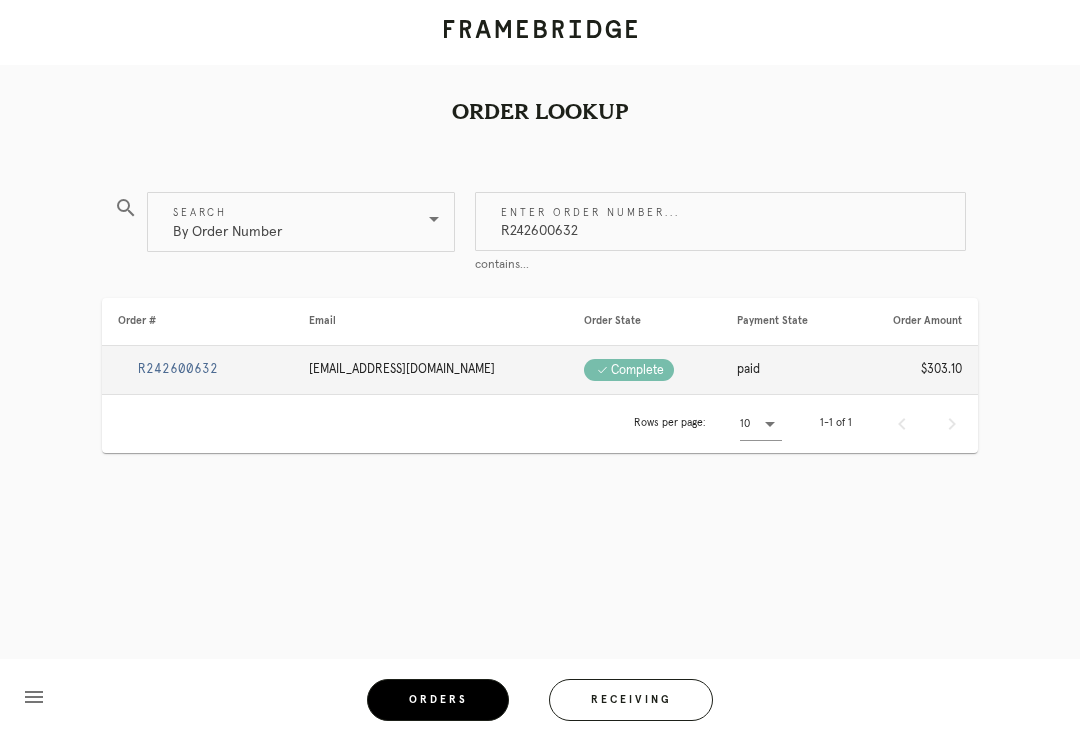 click on "R242600632" at bounding box center (178, 369) 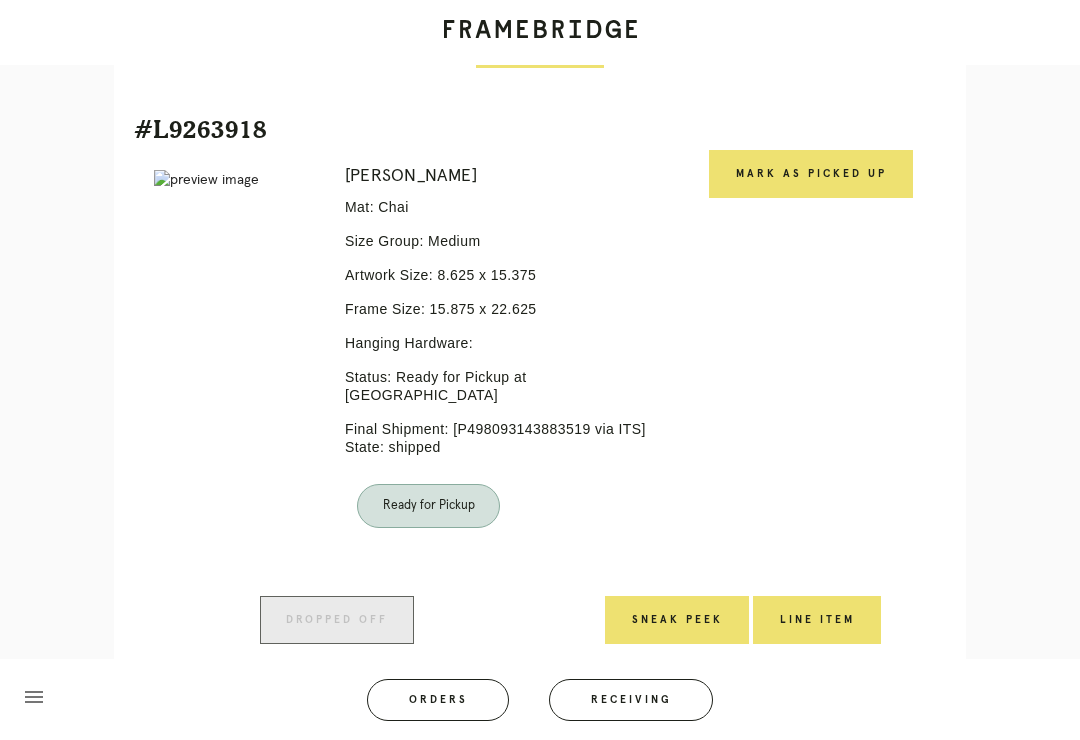 scroll, scrollTop: 969, scrollLeft: 0, axis: vertical 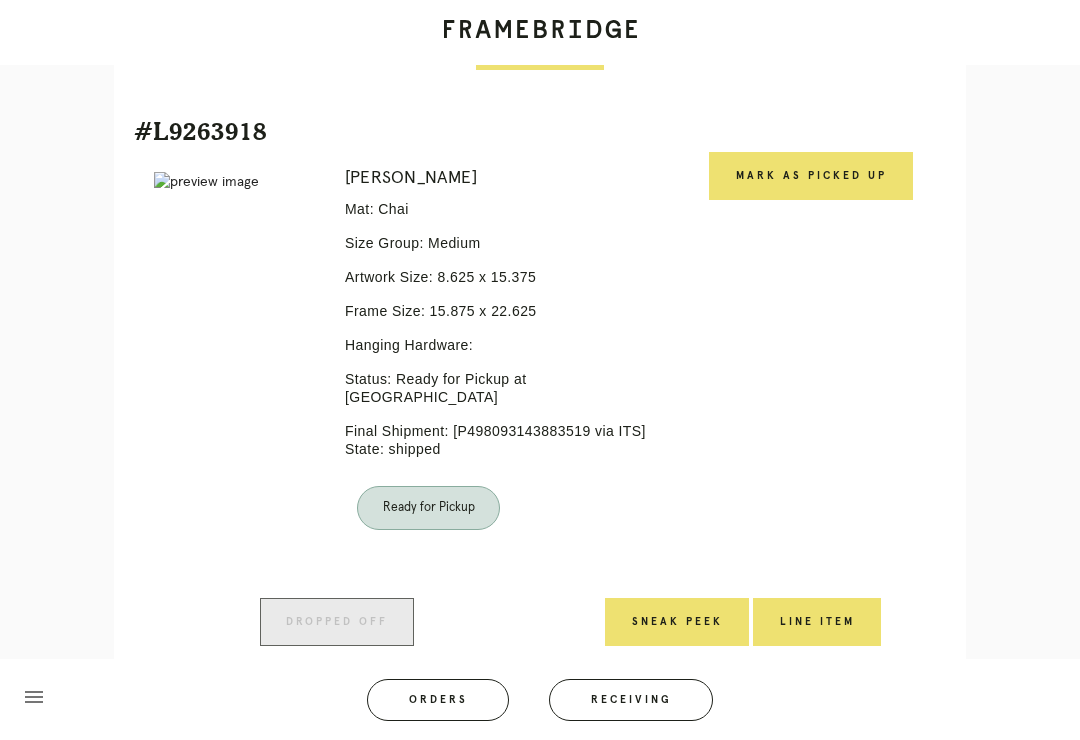 click on "Mark as Picked Up" at bounding box center [811, 176] 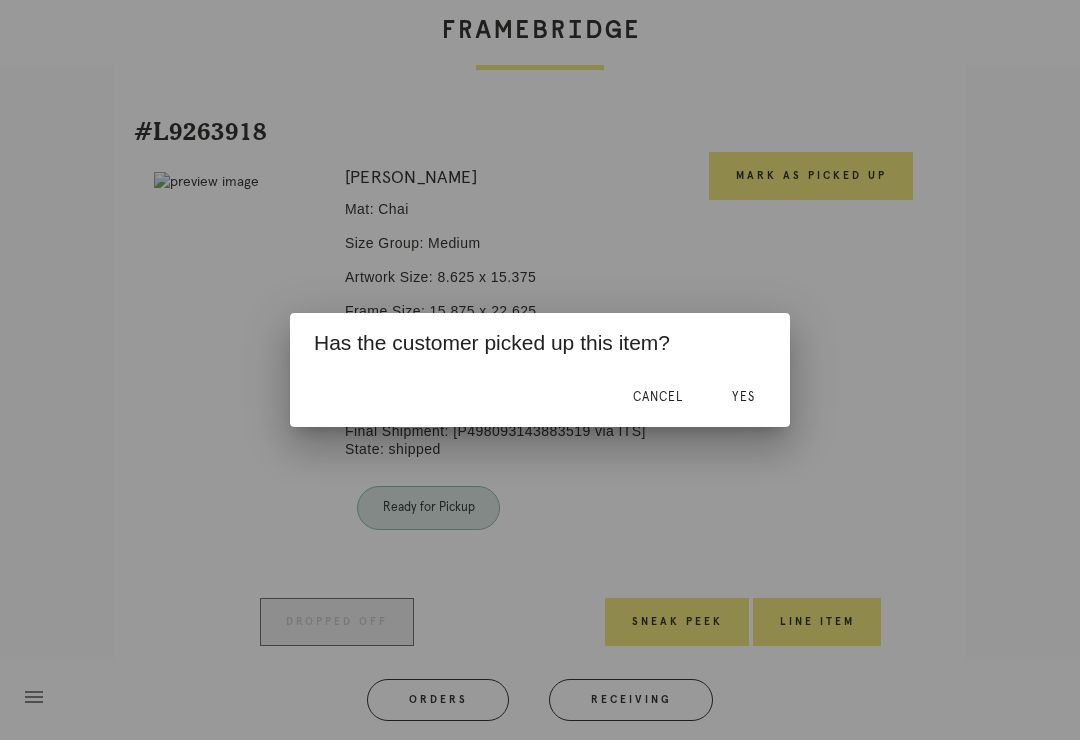 click on "Yes" at bounding box center (743, 397) 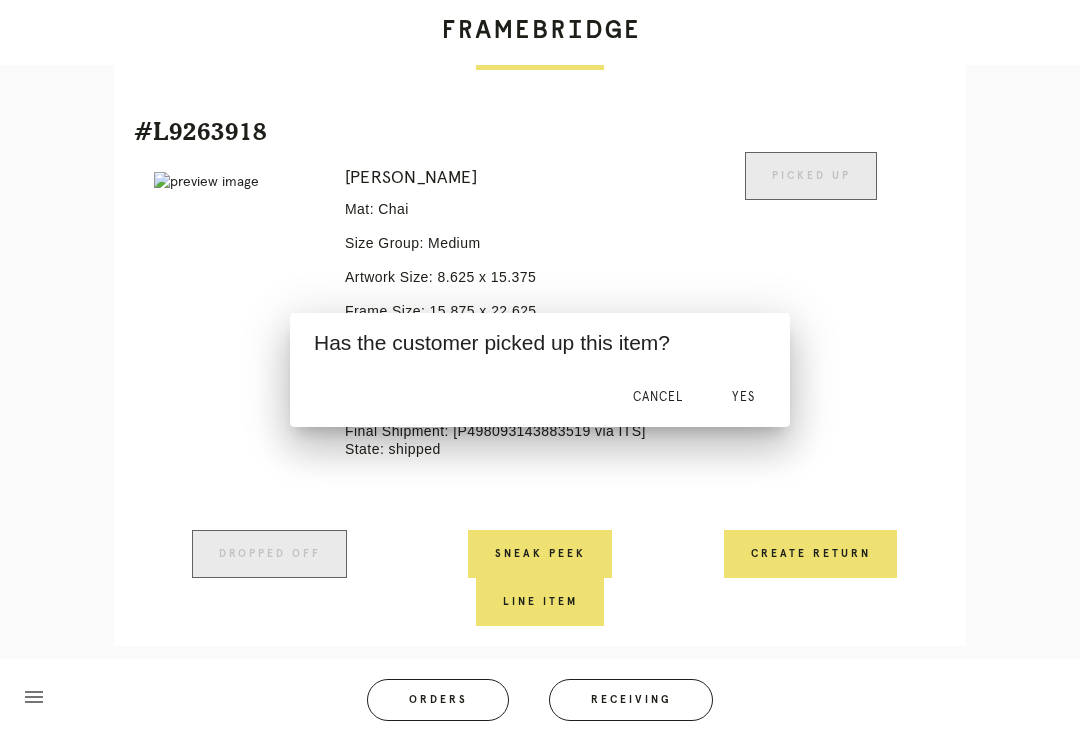 scroll, scrollTop: 957, scrollLeft: 0, axis: vertical 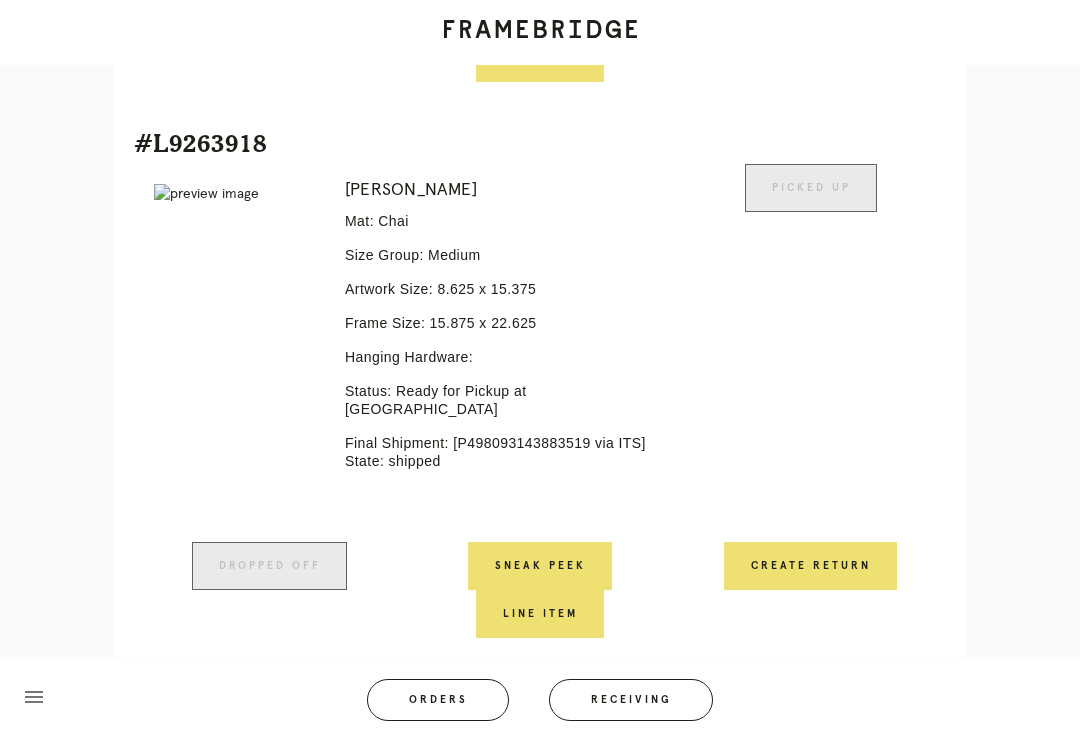click on "Orders" at bounding box center [438, 700] 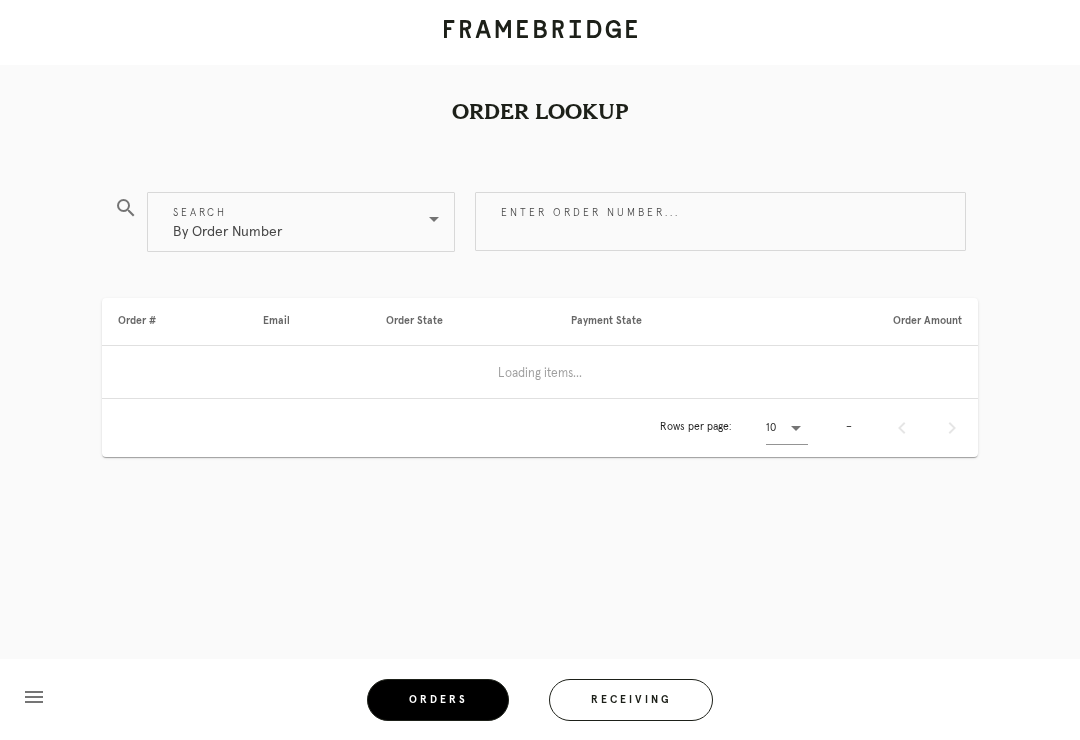 scroll, scrollTop: 0, scrollLeft: 0, axis: both 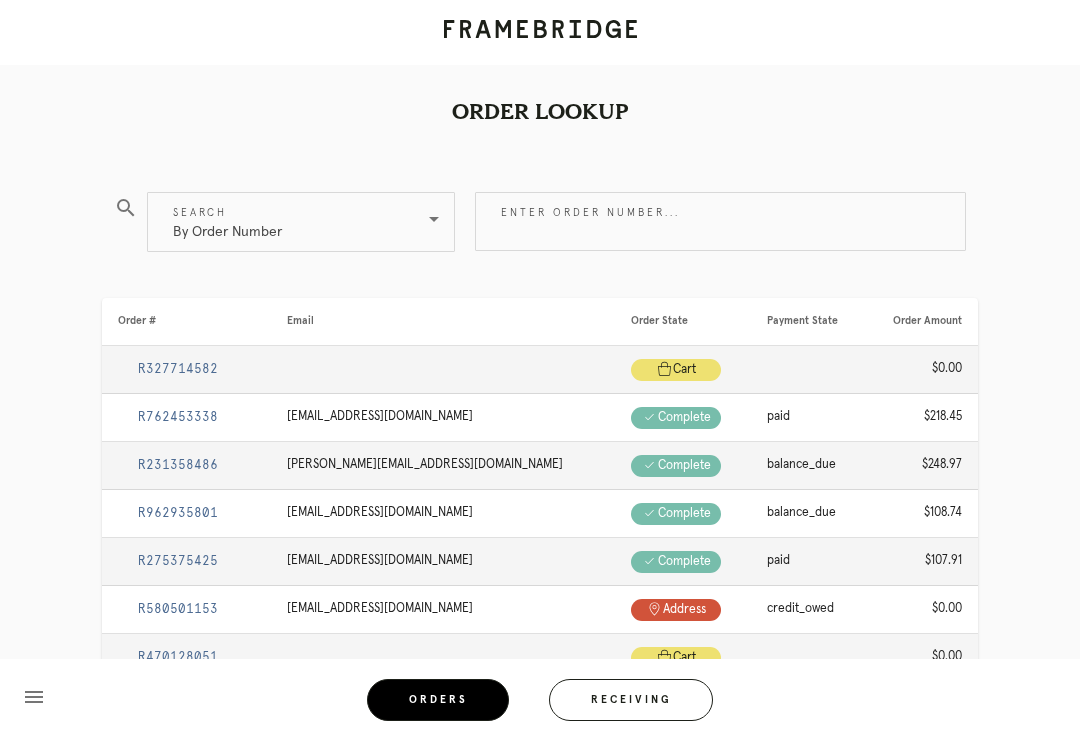 click on "Enter order number..." at bounding box center [720, 221] 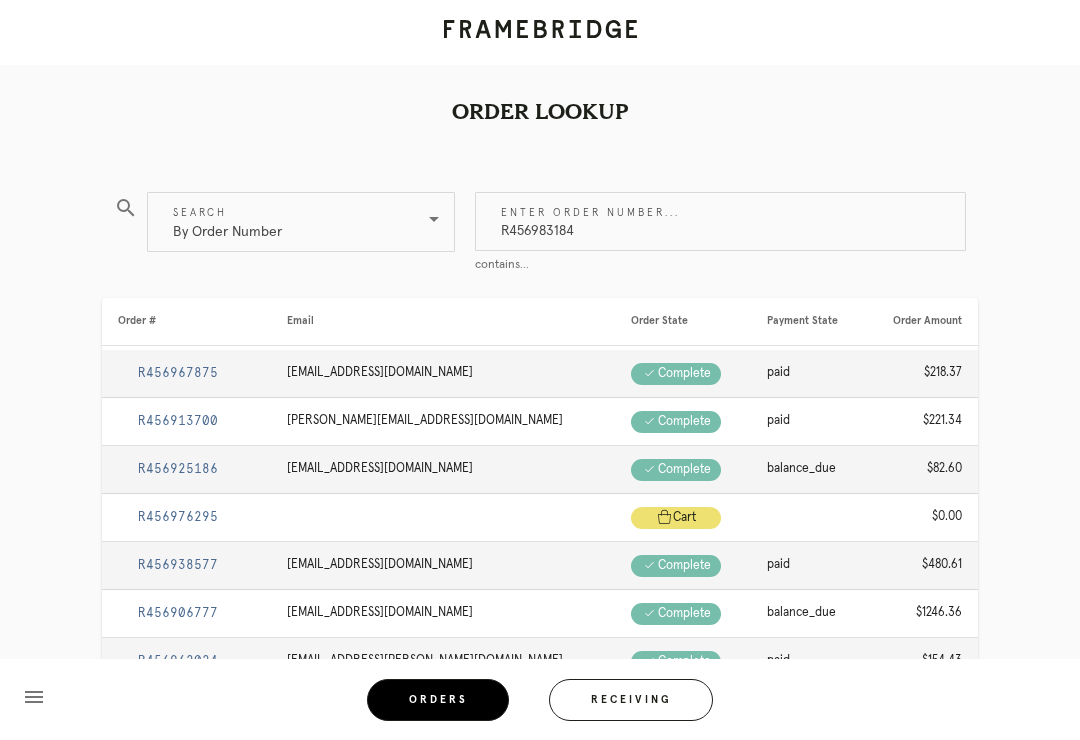 type on "R456983184" 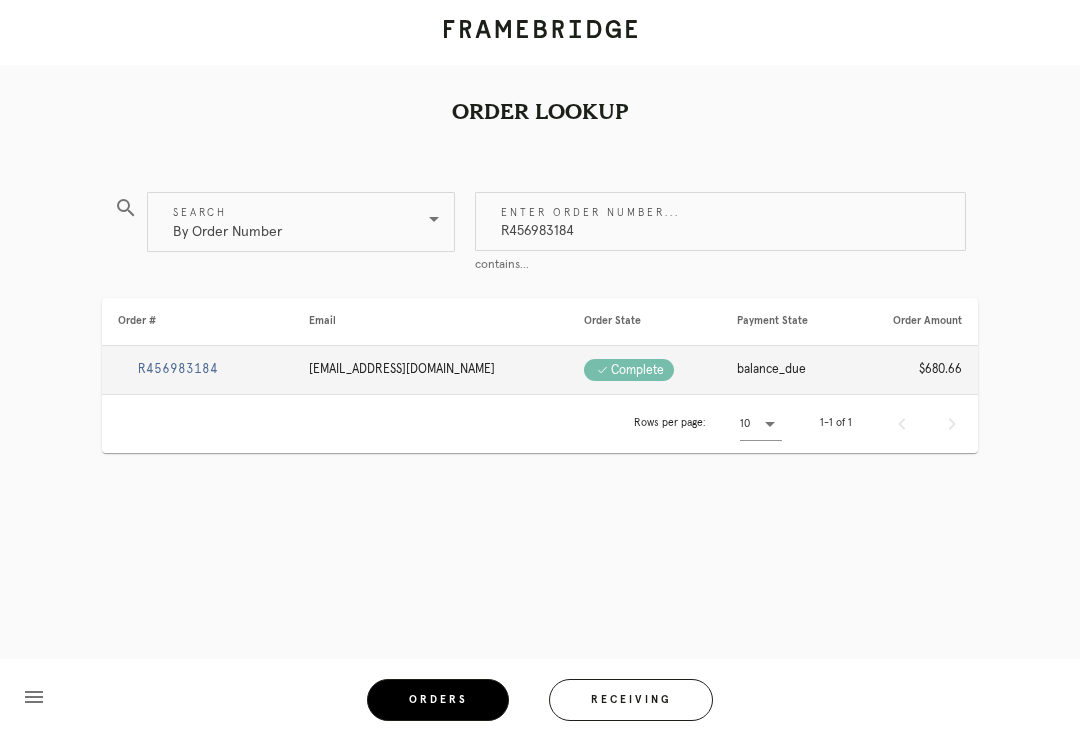 click on "R456983184" at bounding box center (178, 369) 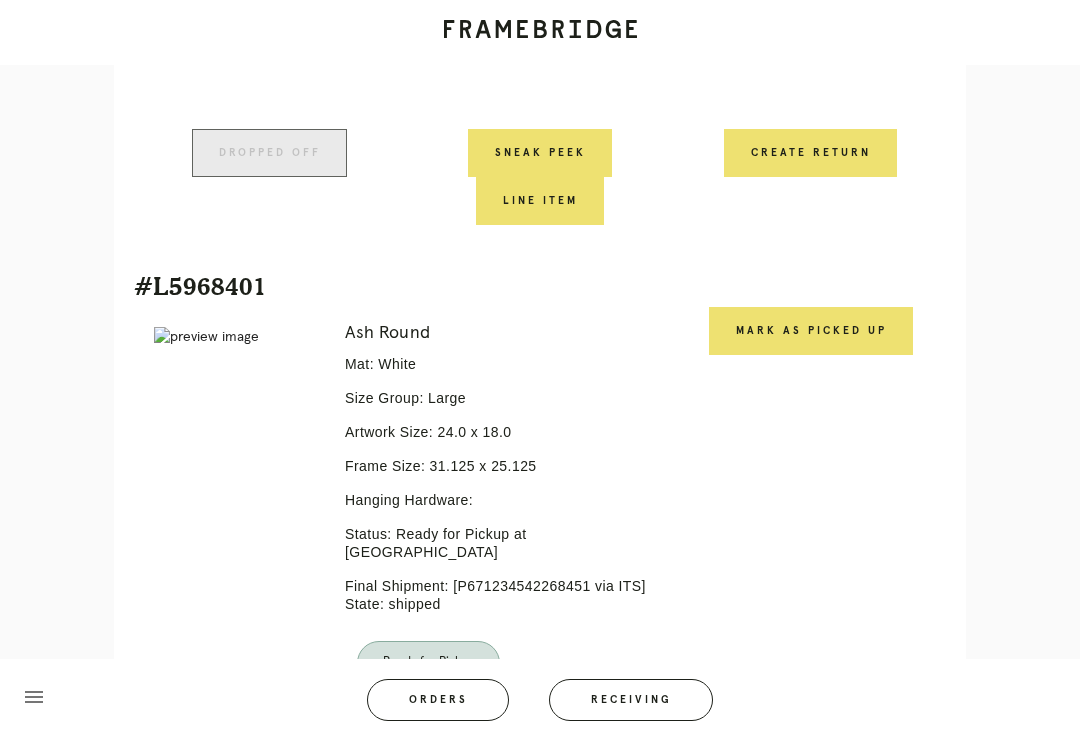 scroll, scrollTop: 845, scrollLeft: 0, axis: vertical 